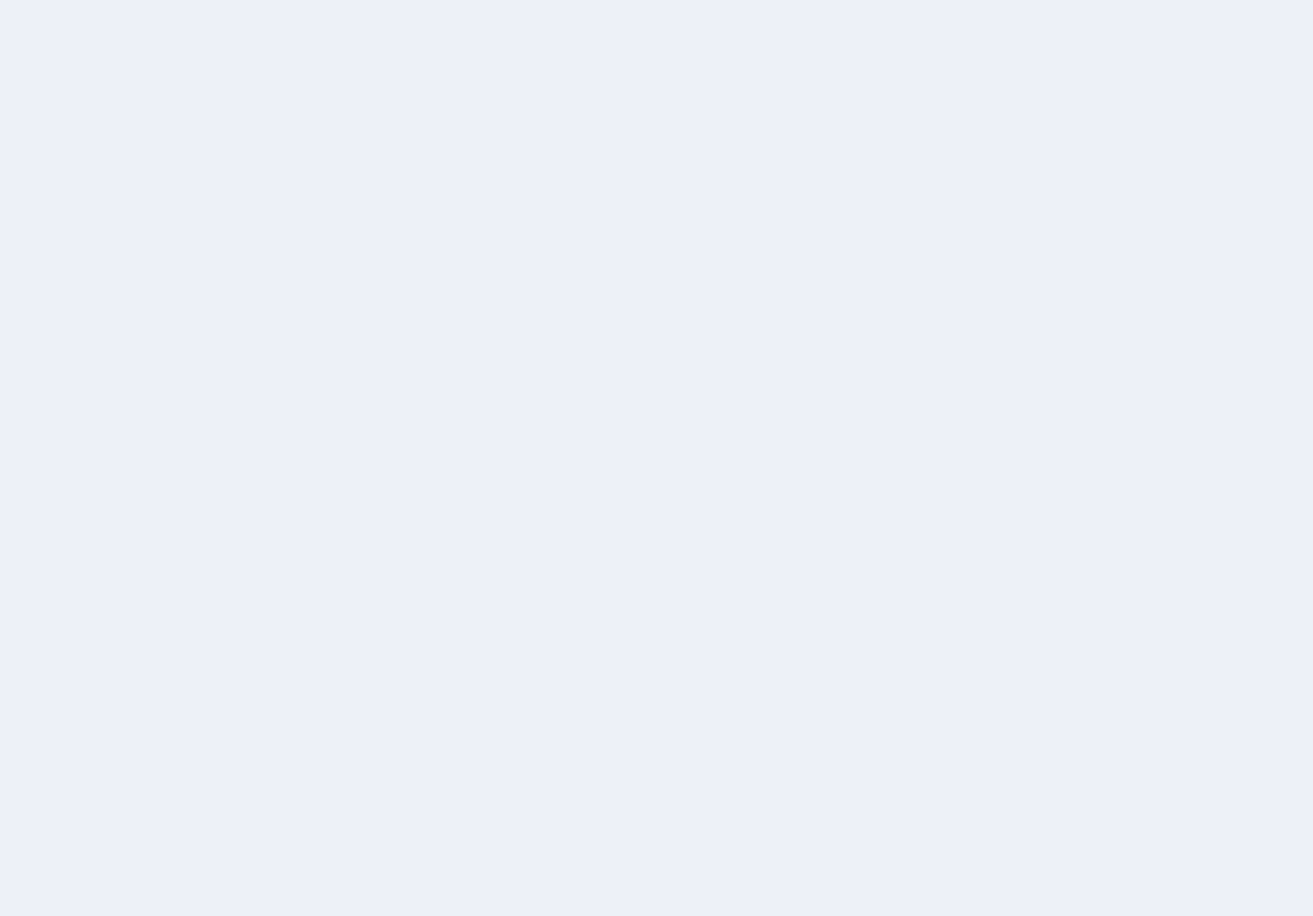scroll, scrollTop: 0, scrollLeft: 0, axis: both 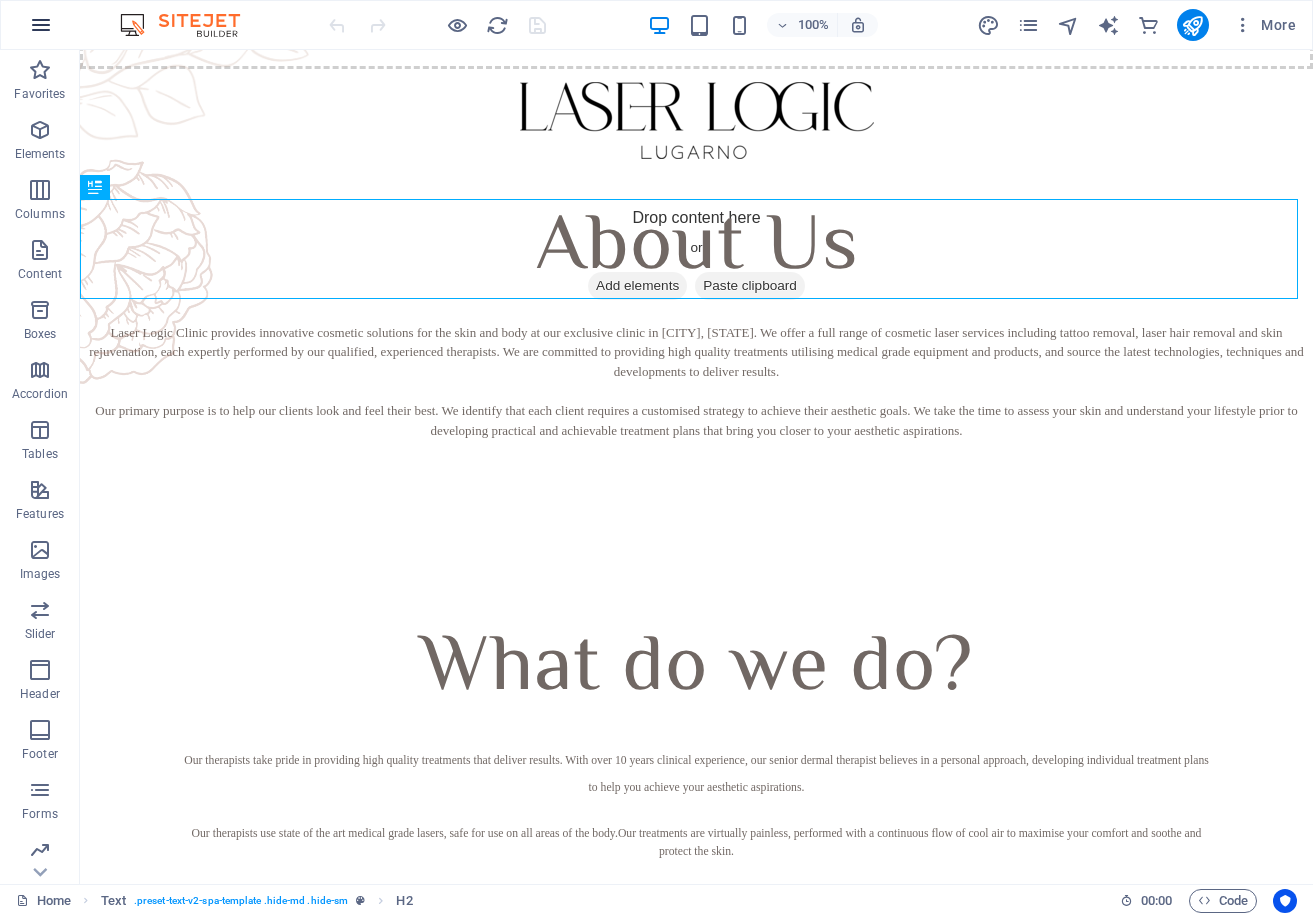 click at bounding box center [41, 25] 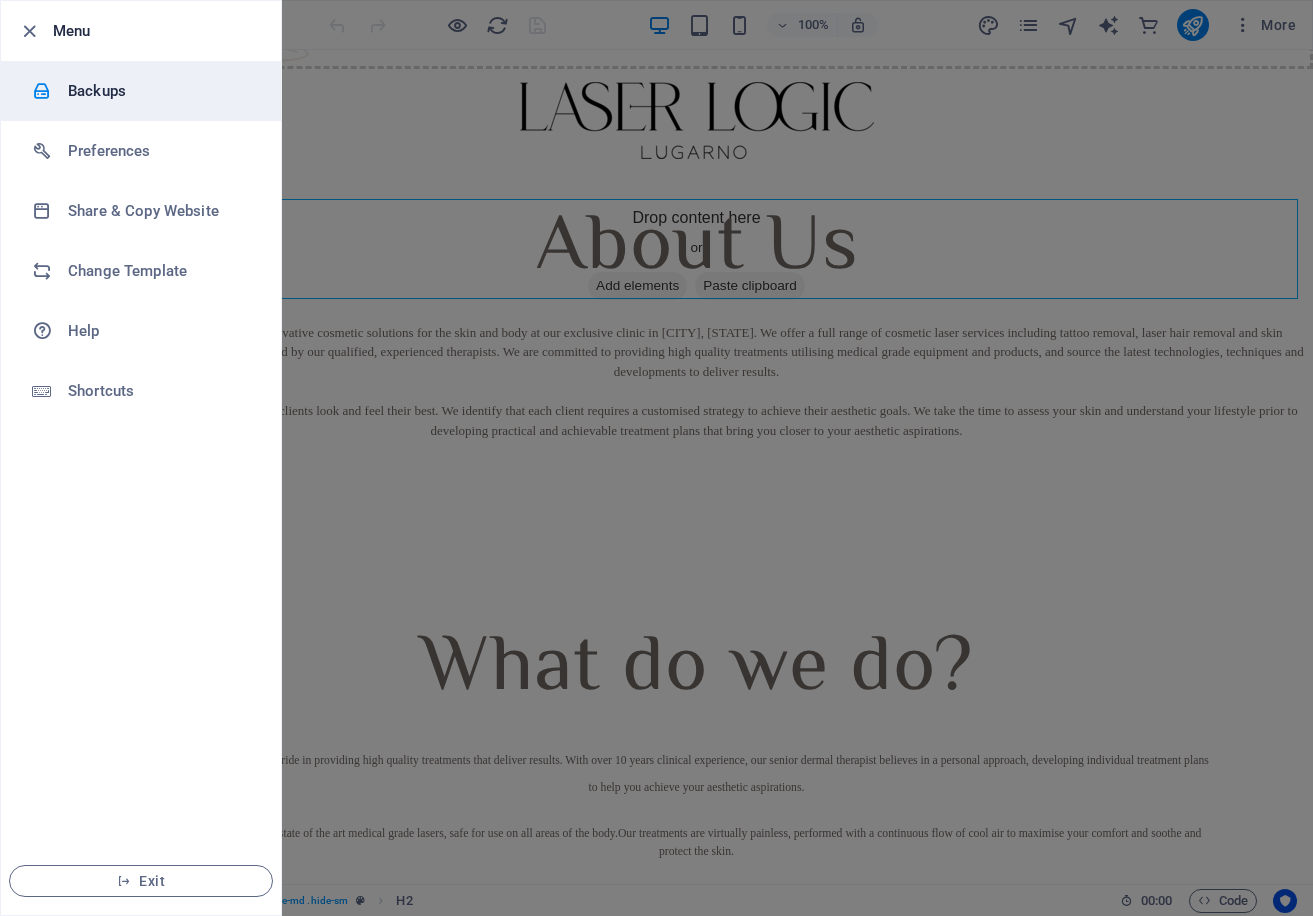 click on "Backups" at bounding box center (160, 91) 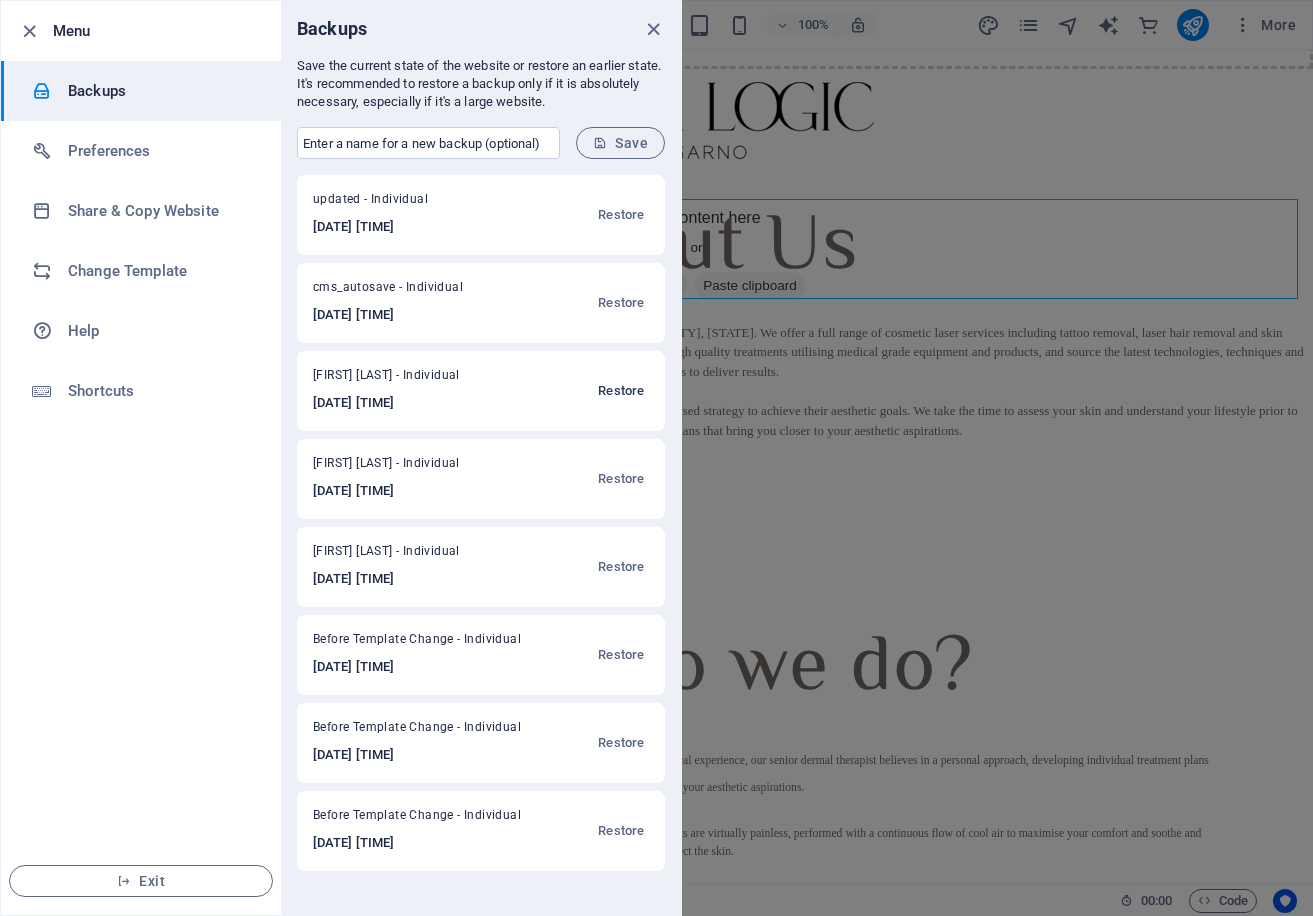 click on "Restore" at bounding box center [621, 391] 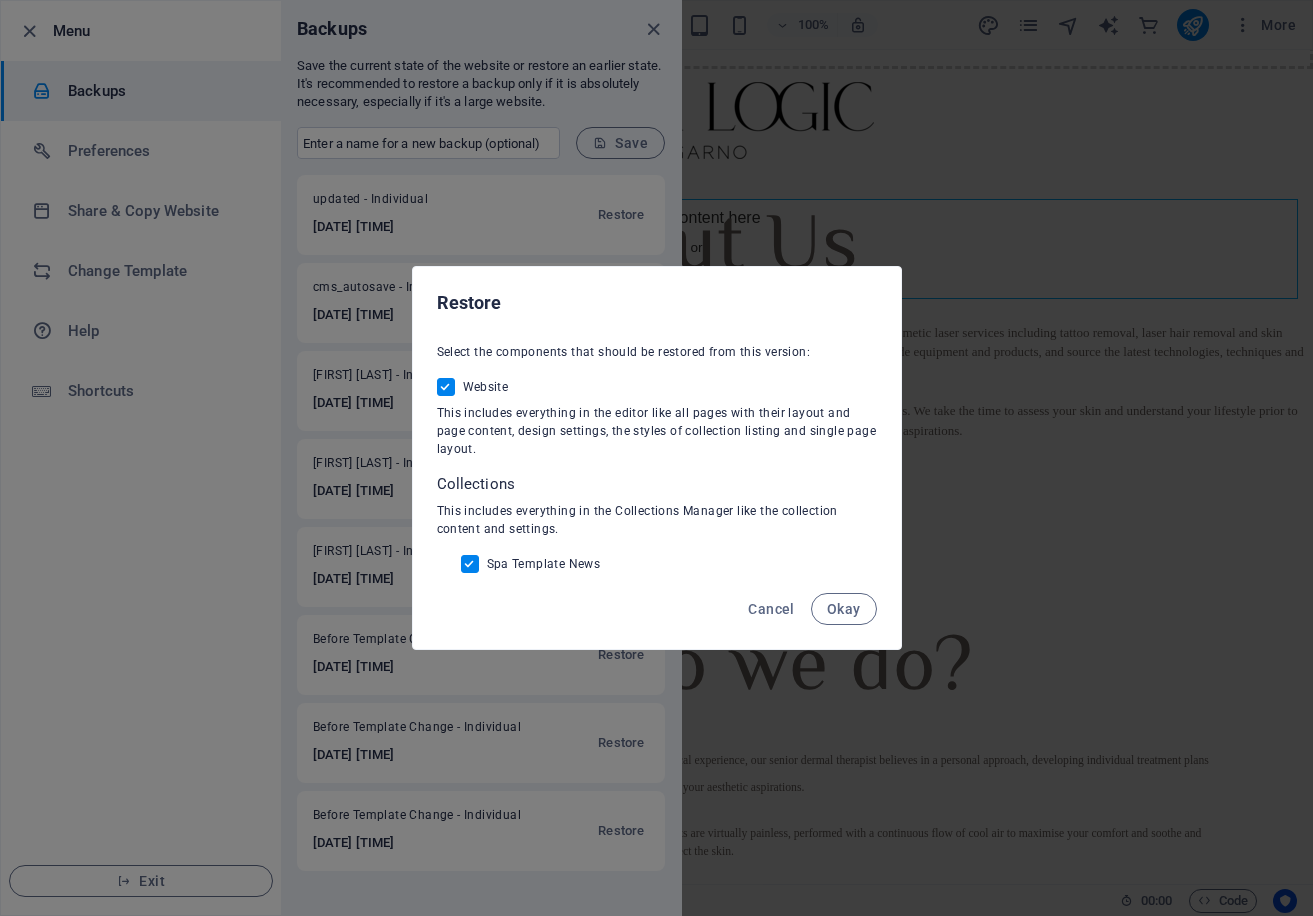 click on "Okay" at bounding box center [844, 609] 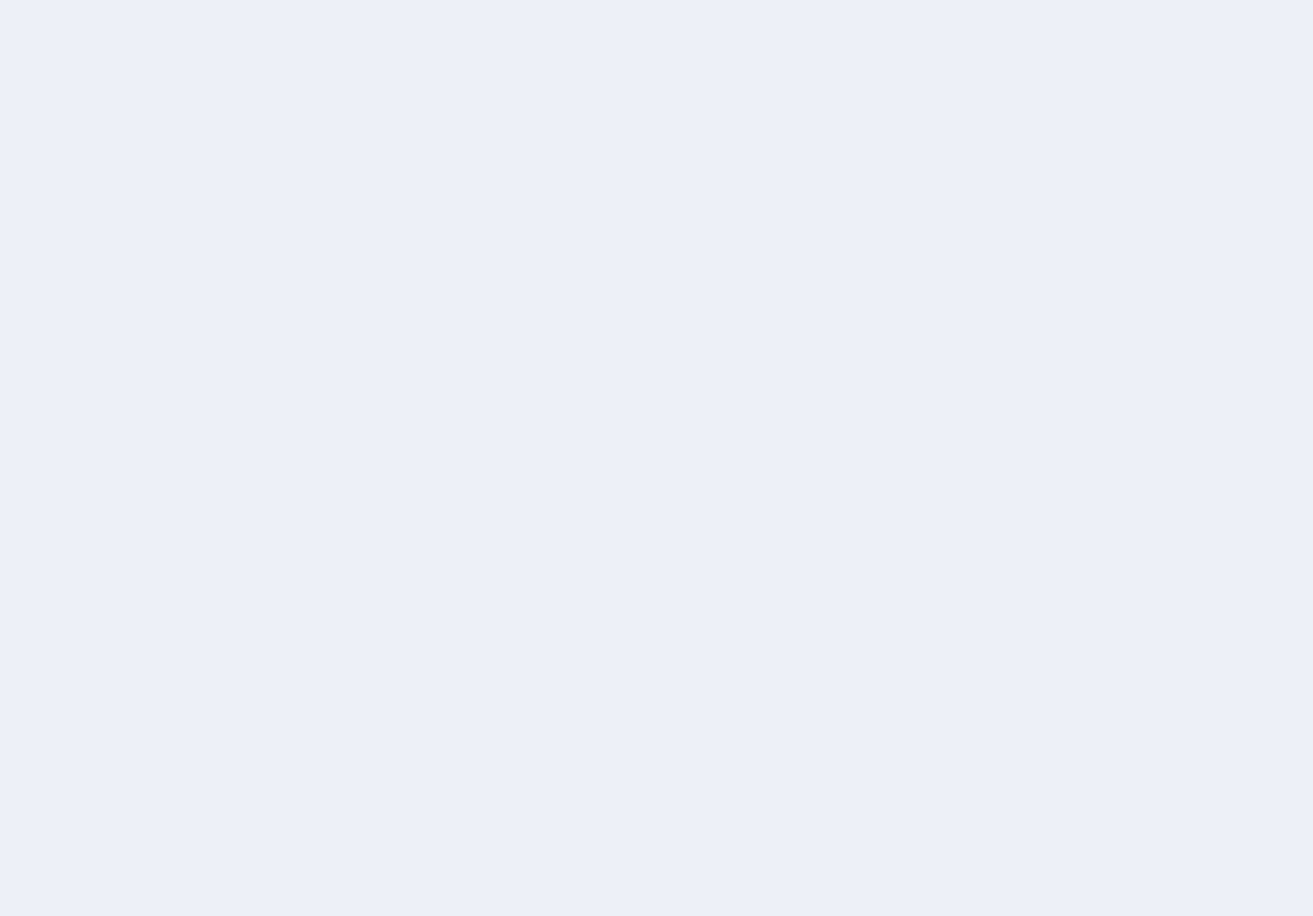 scroll, scrollTop: 0, scrollLeft: 0, axis: both 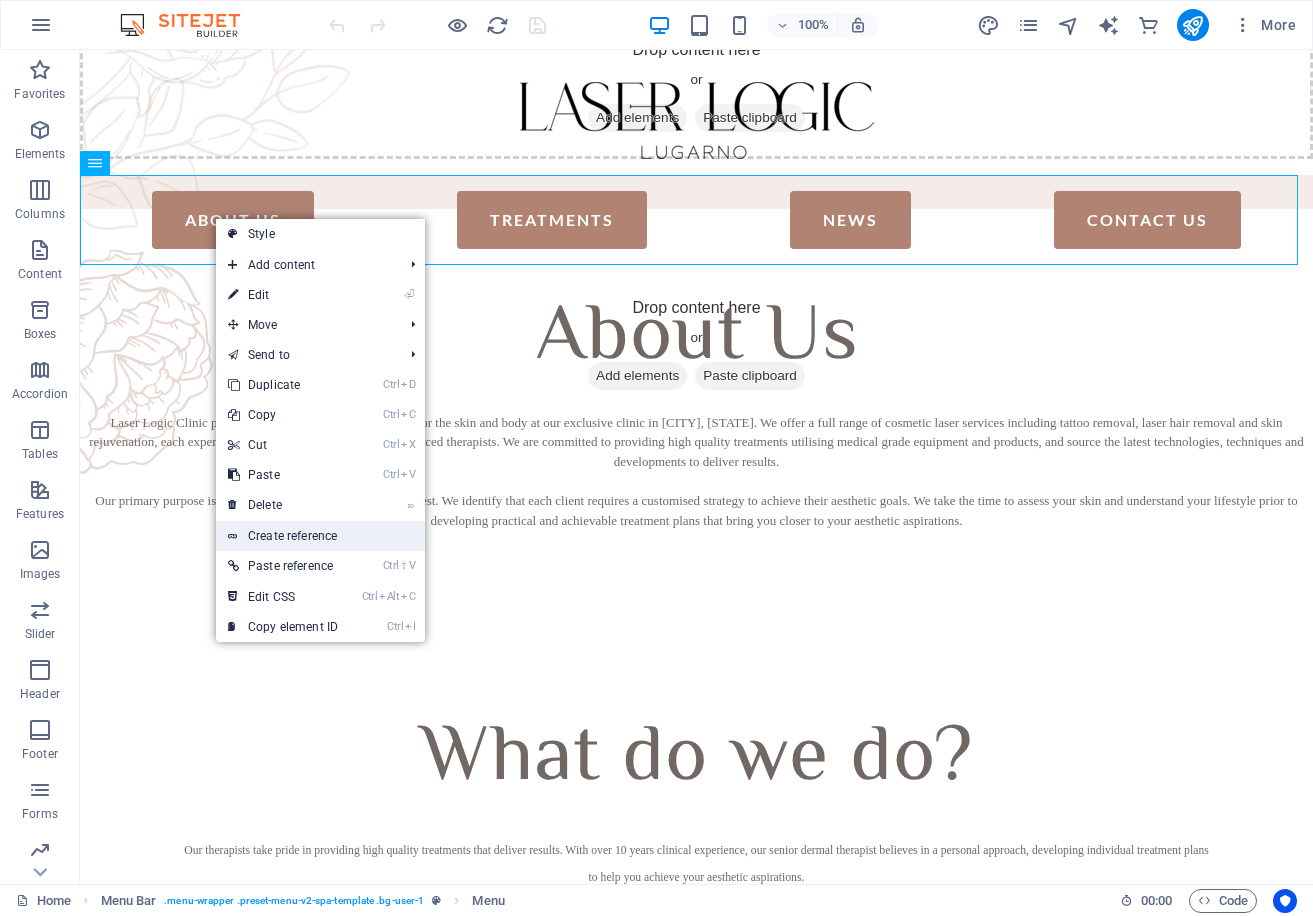 click on "Create reference" at bounding box center [320, 536] 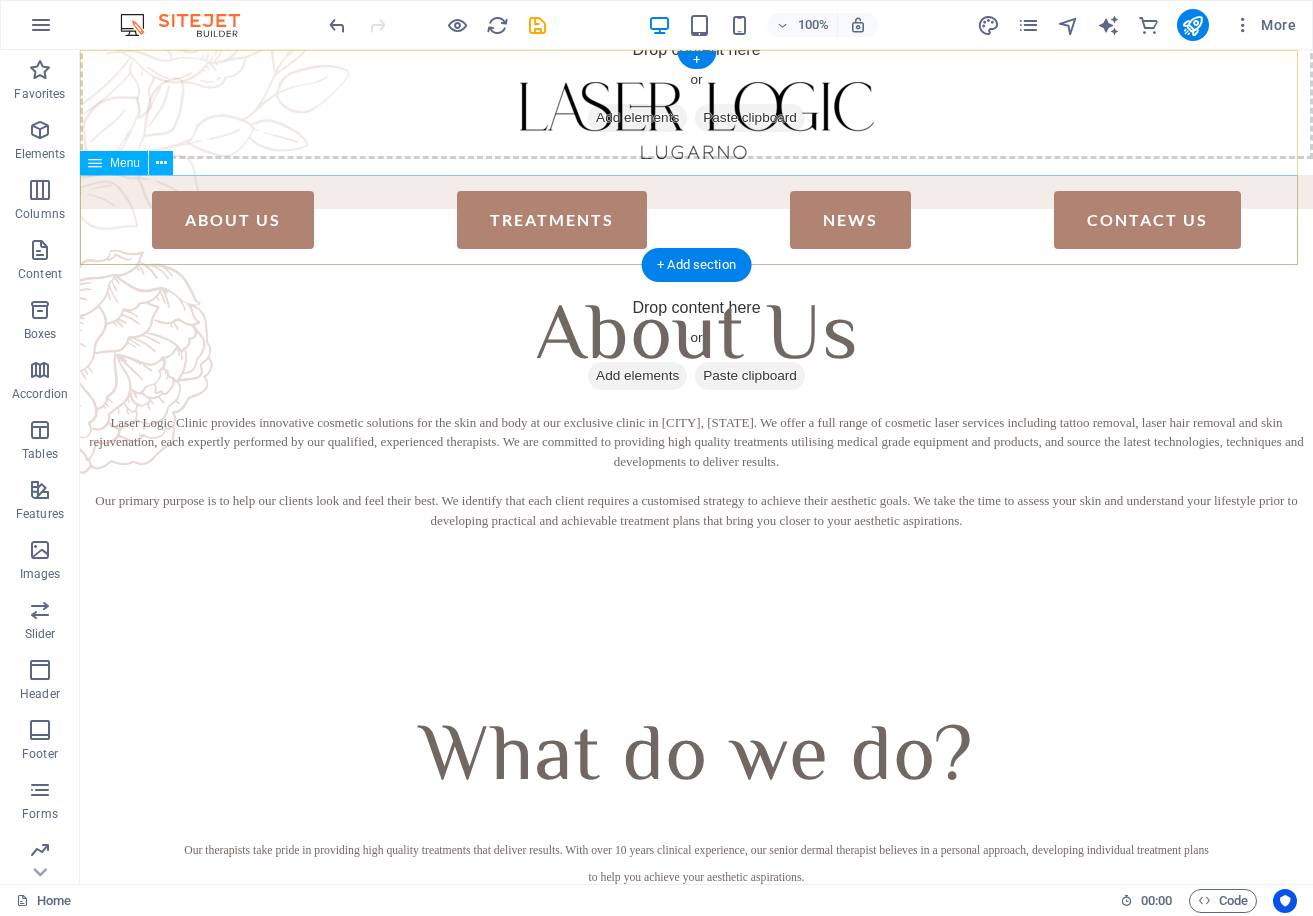 click on "About Us Treatments News Contact Us" at bounding box center [696, 220] 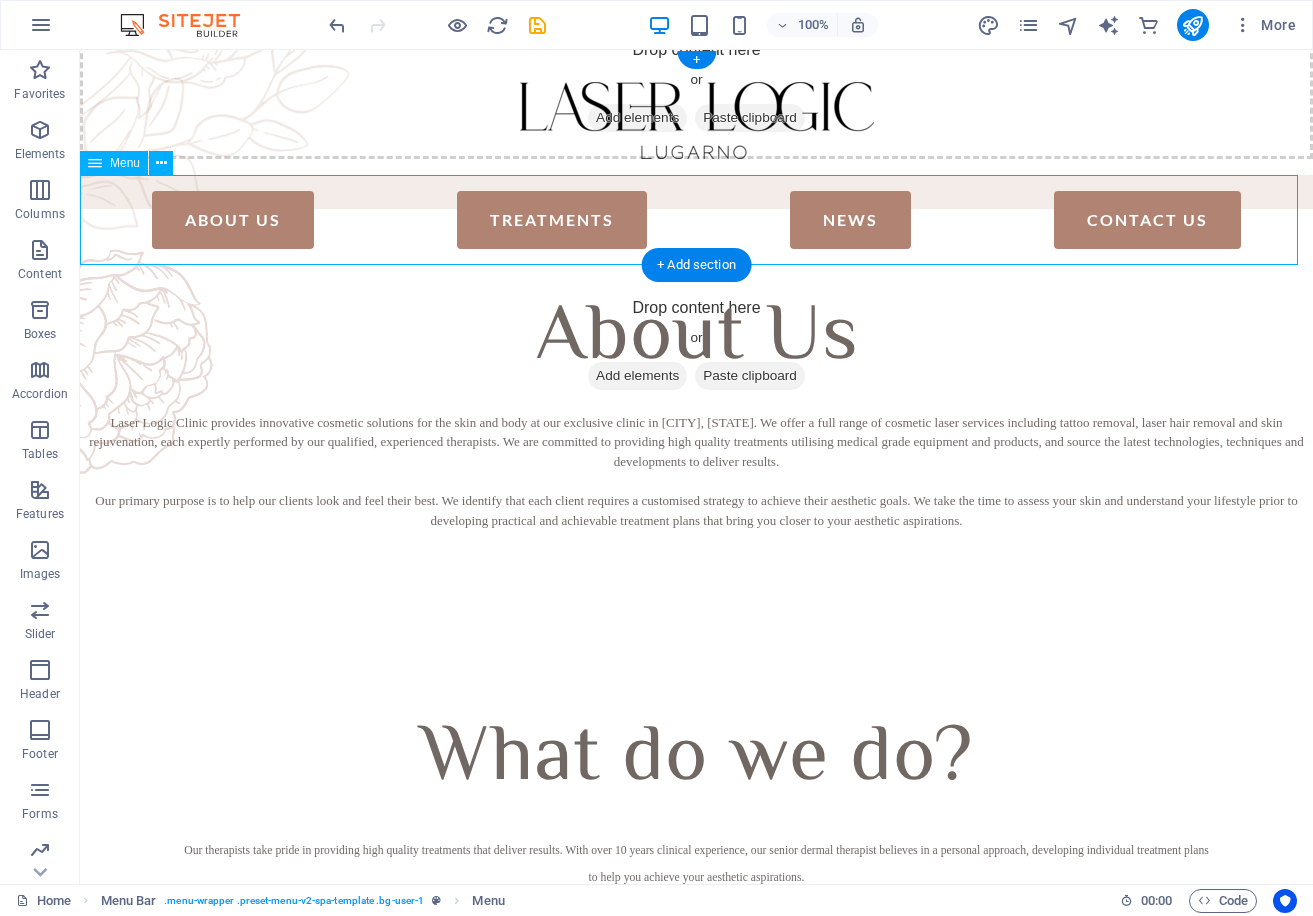 click on "About Us Treatments News Contact Us" at bounding box center (696, 220) 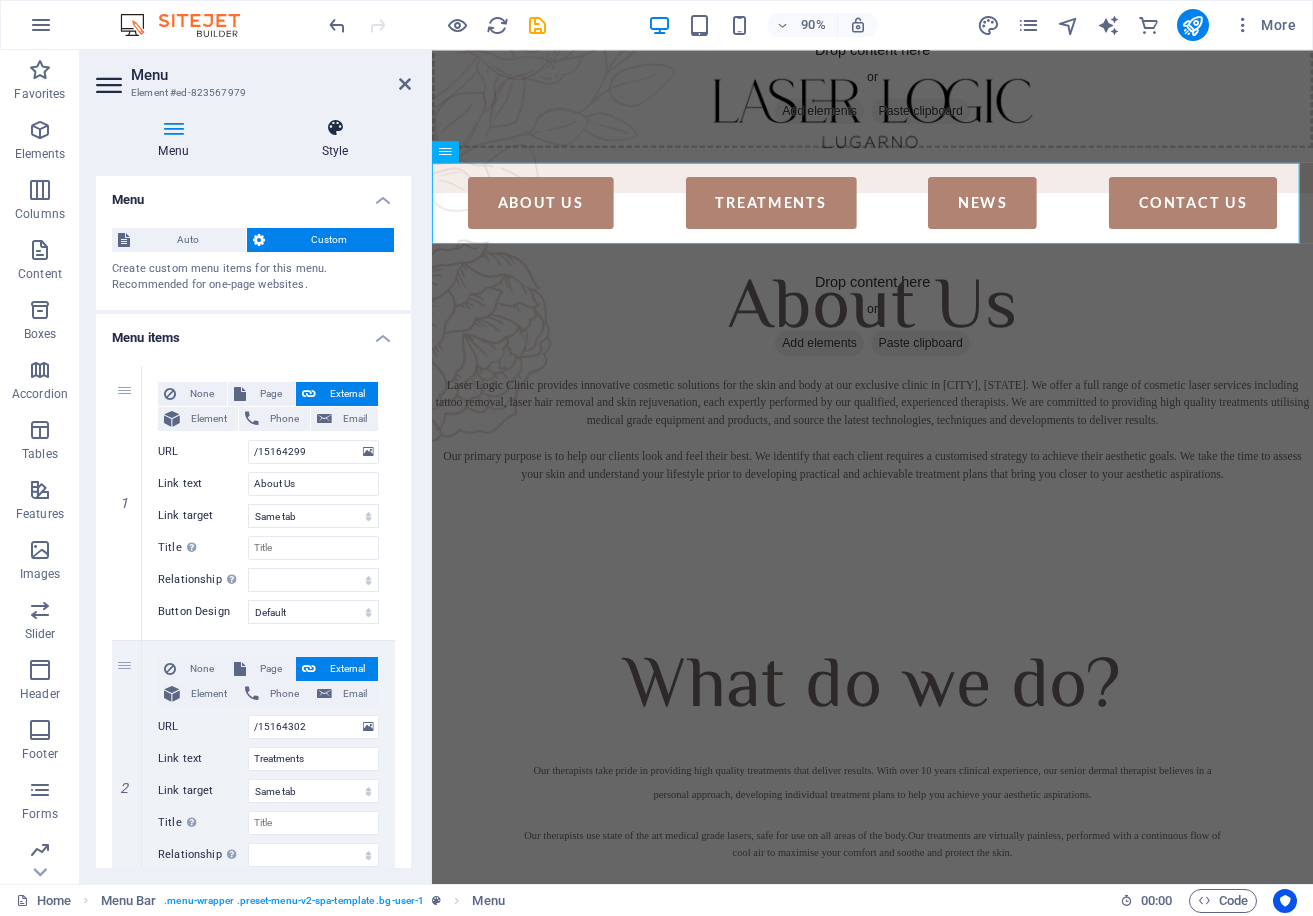 click on "Style" at bounding box center (335, 139) 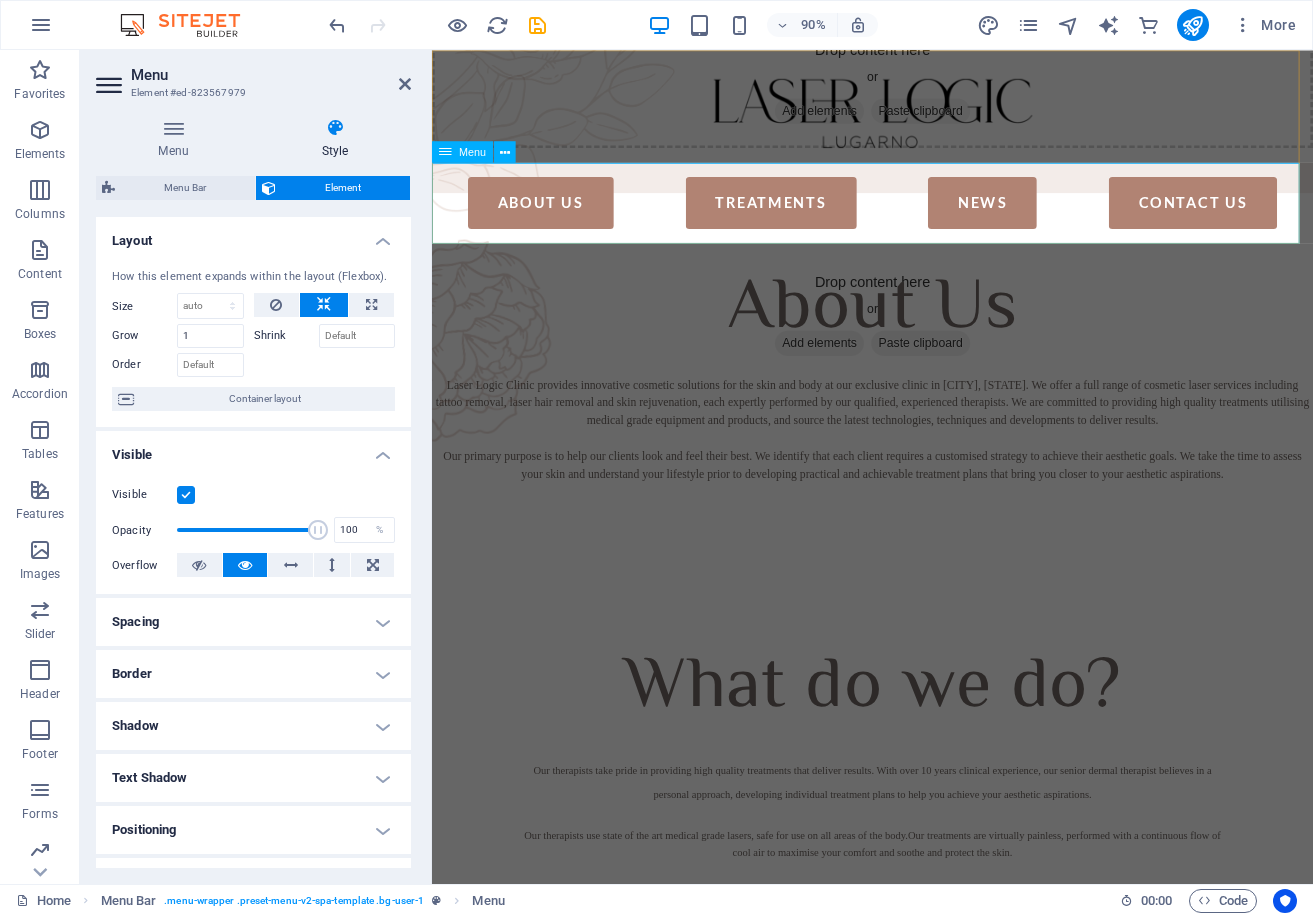 click on "About Us Treatments News Contact Us" at bounding box center [921, 220] 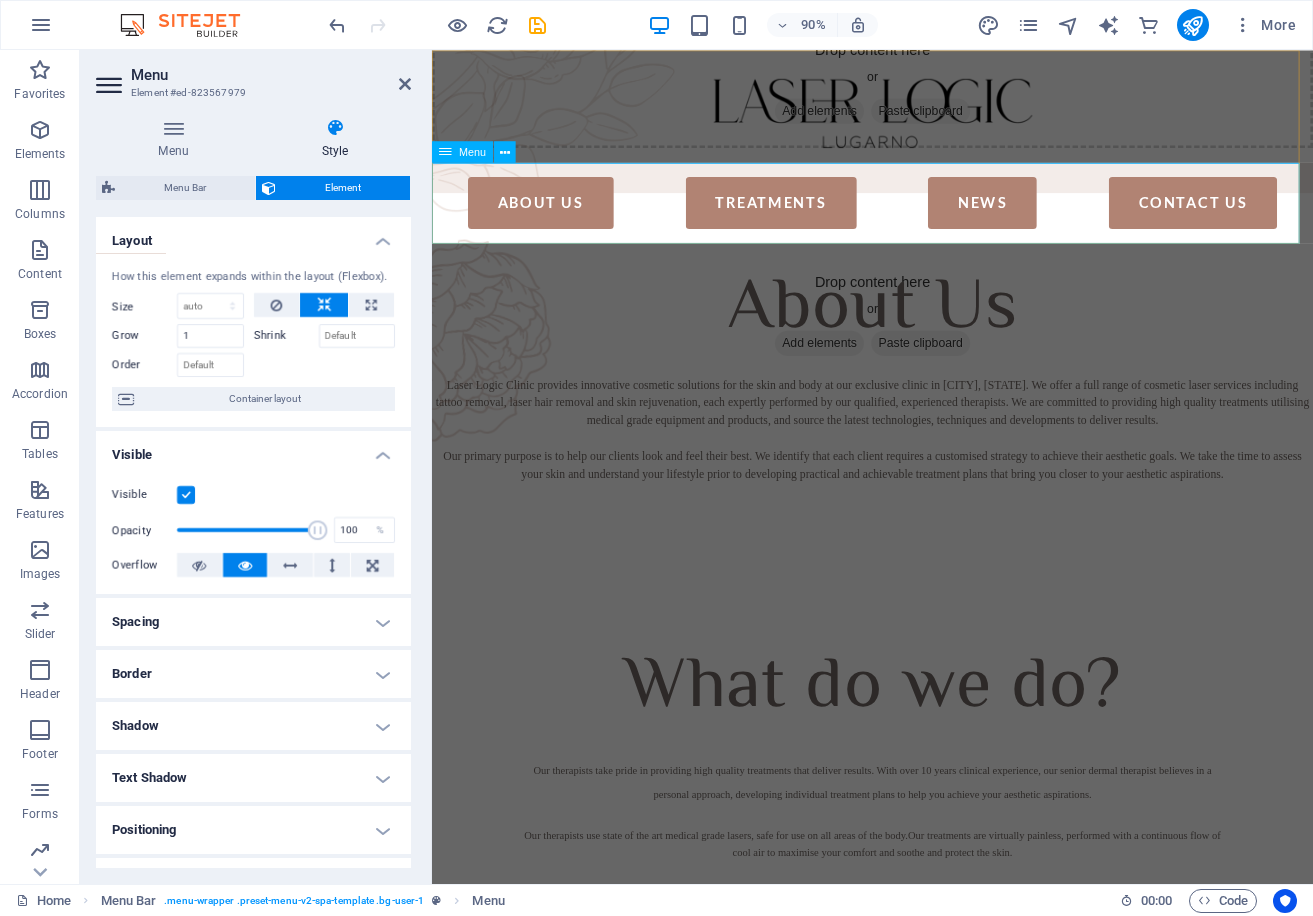 click on "About Us Treatments News Contact Us" at bounding box center (921, 220) 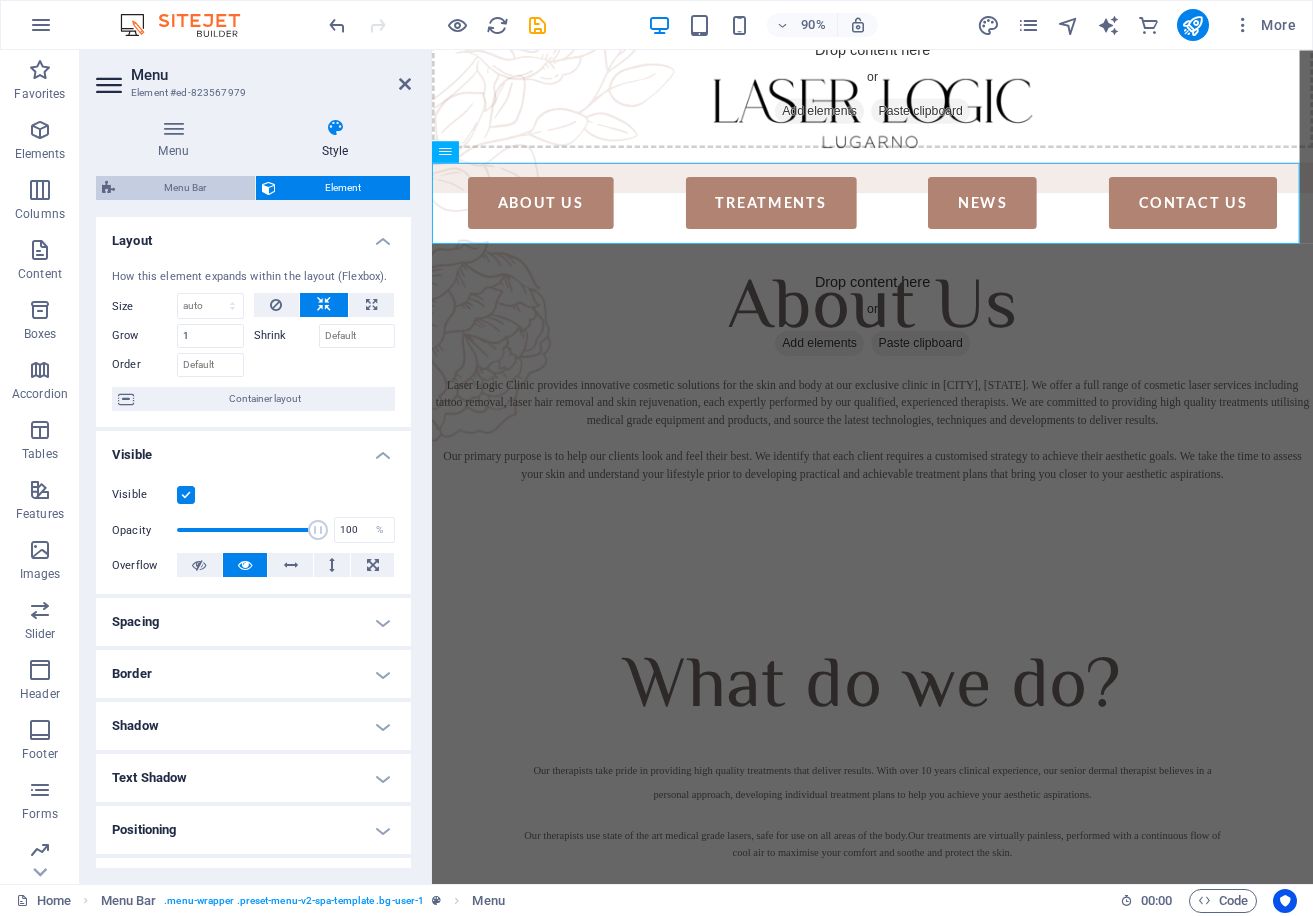 click on "Menu Bar" at bounding box center [185, 188] 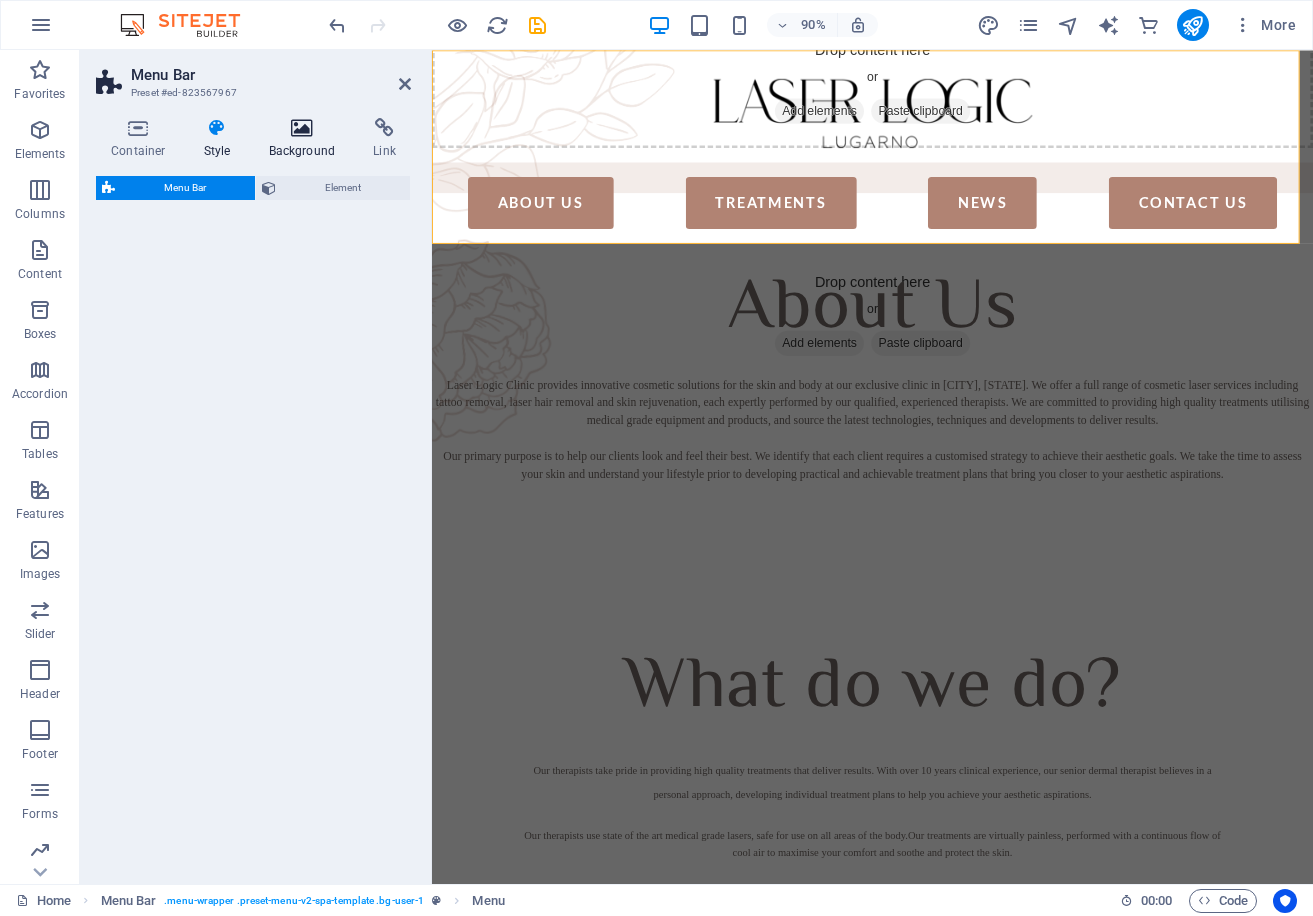select on "rem" 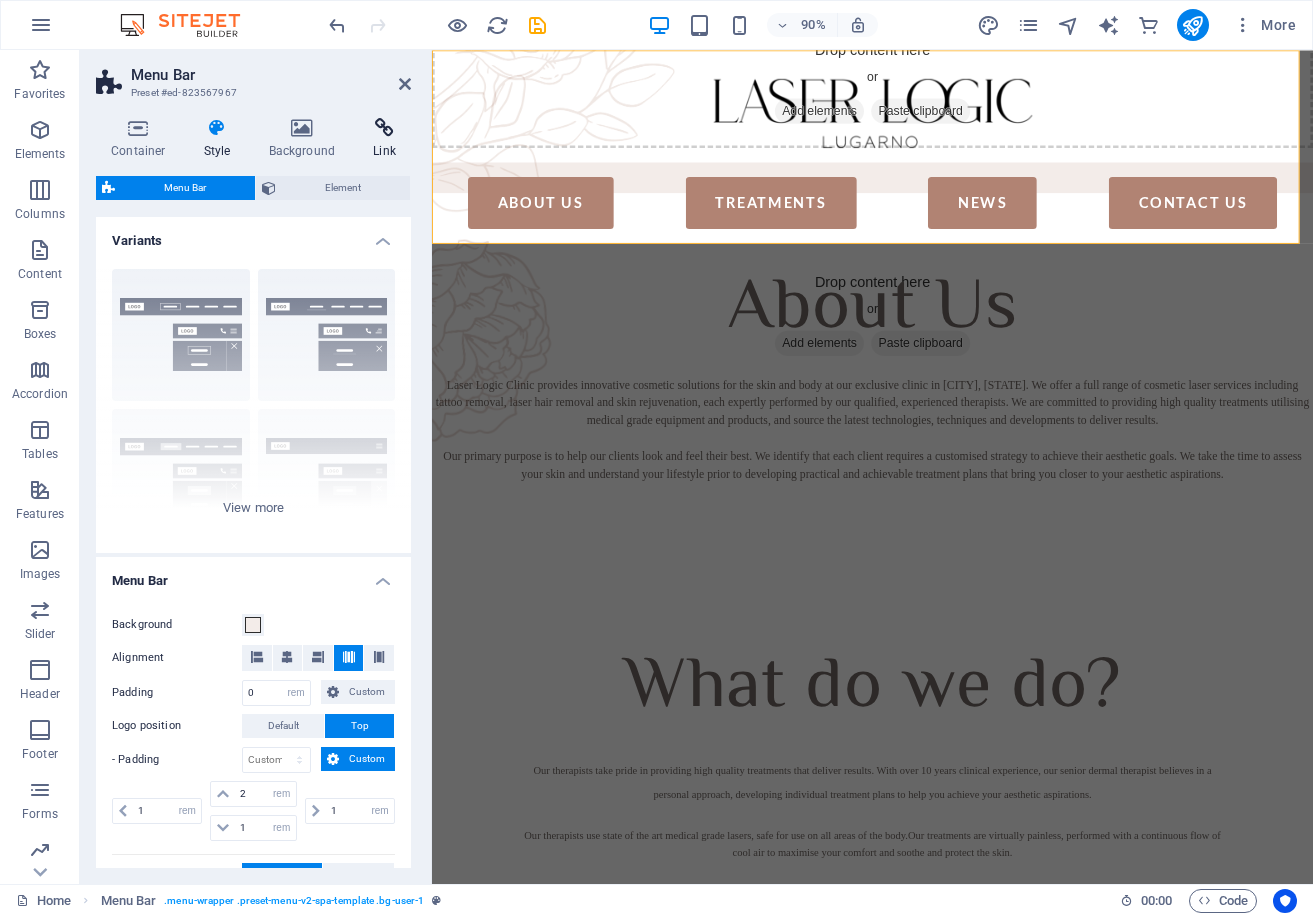 click on "Link" at bounding box center [384, 139] 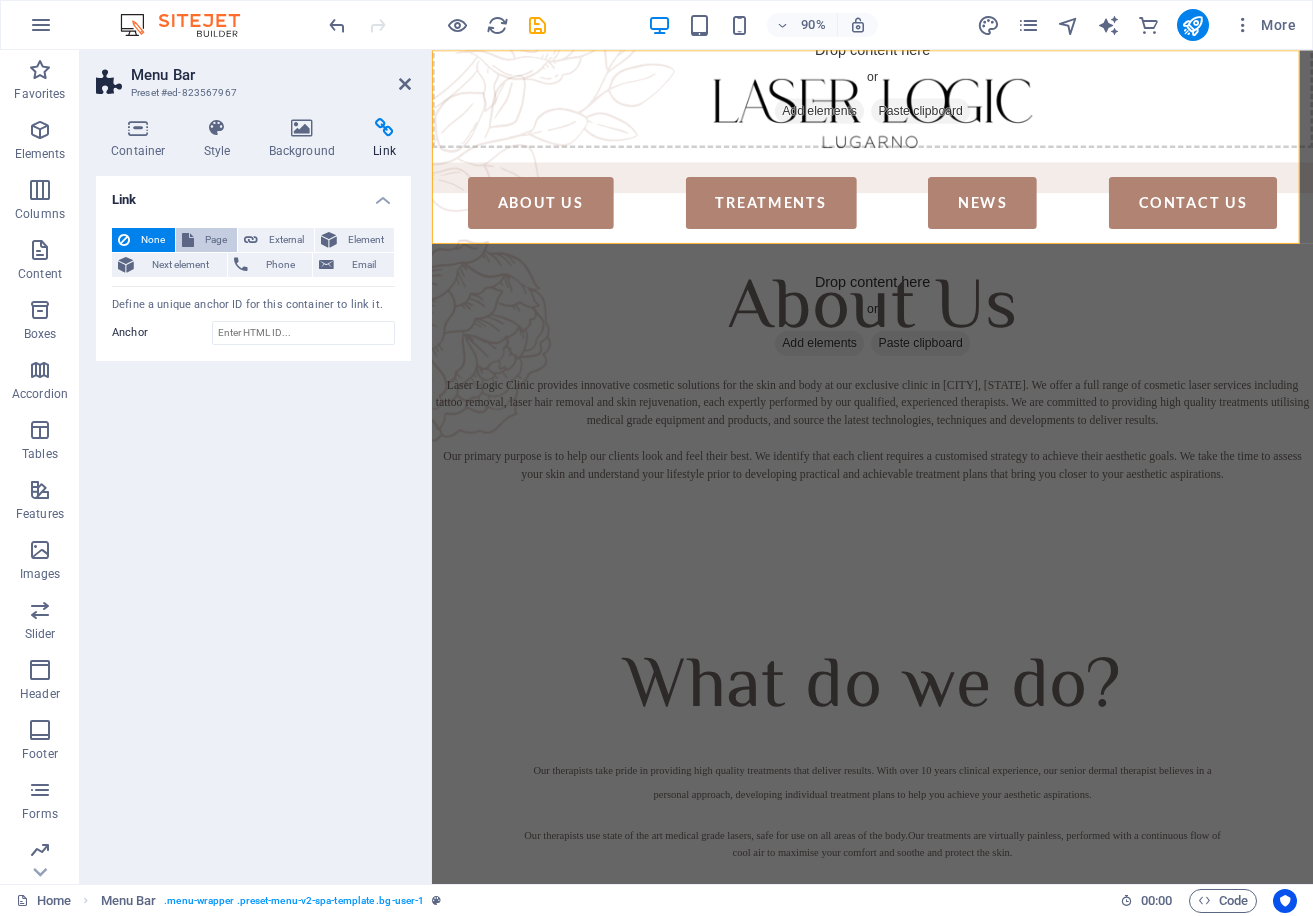 click on "Page" at bounding box center [215, 240] 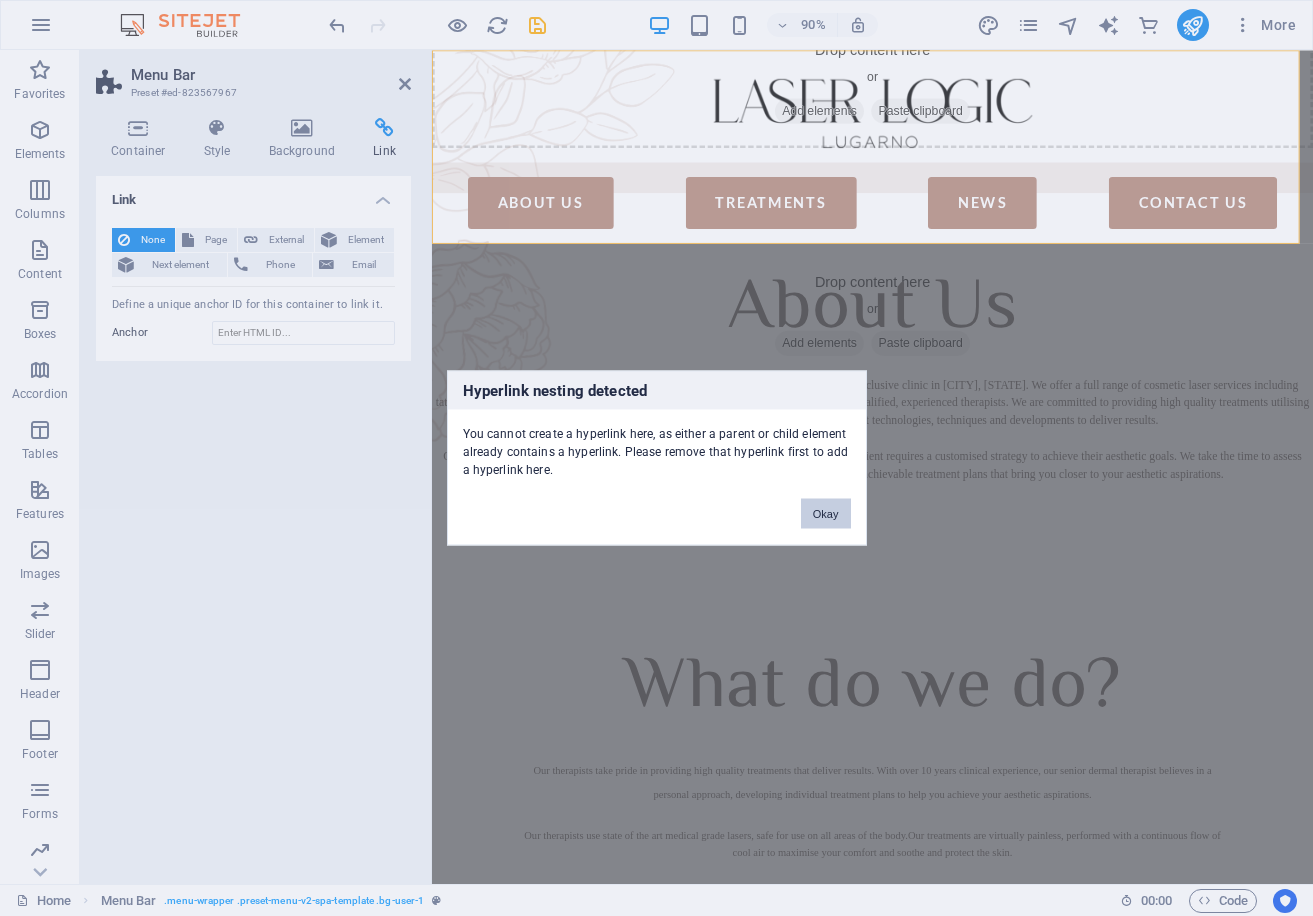 click on "Okay" at bounding box center (826, 514) 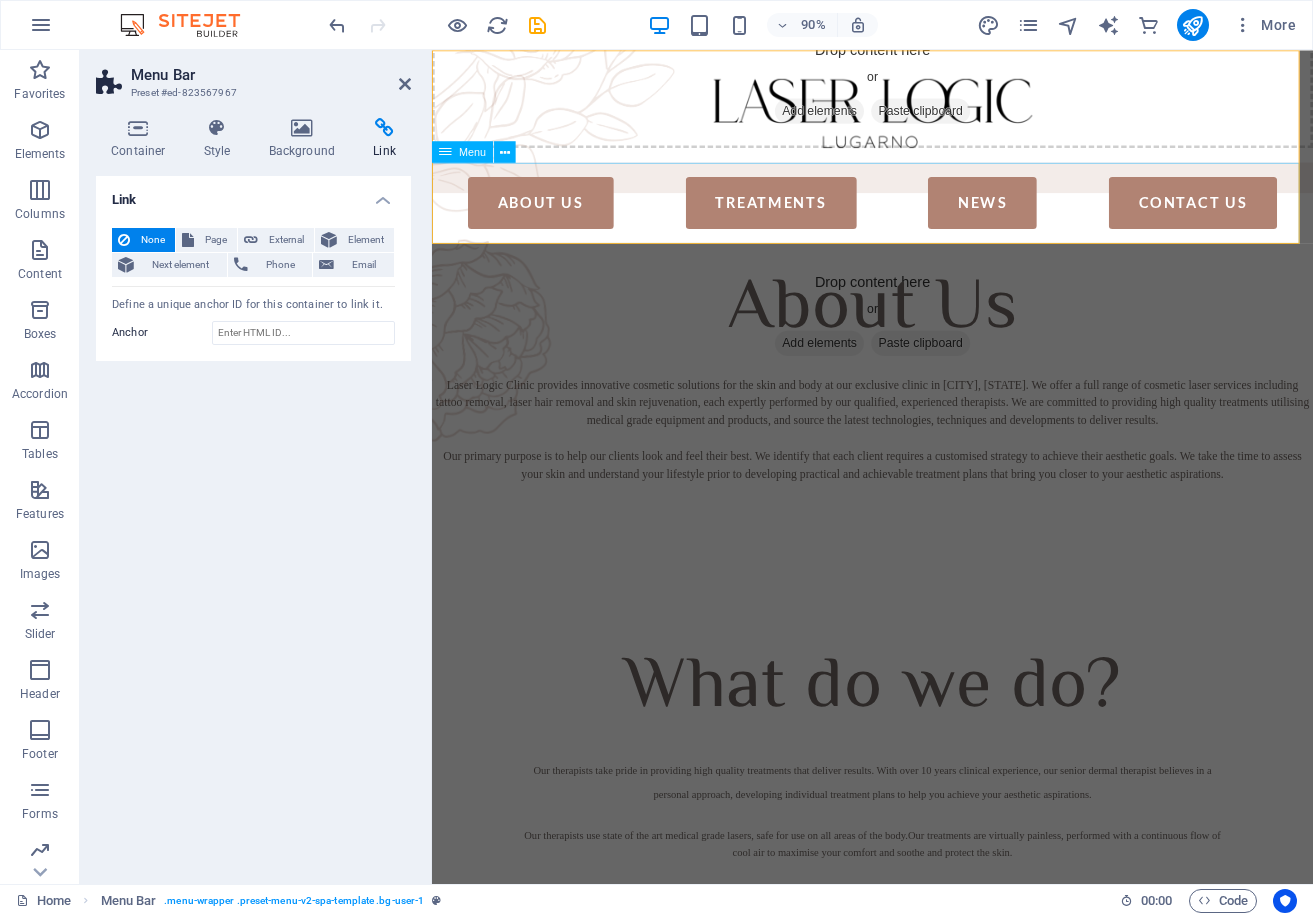 click on "About Us Treatments News Contact Us" at bounding box center [921, 220] 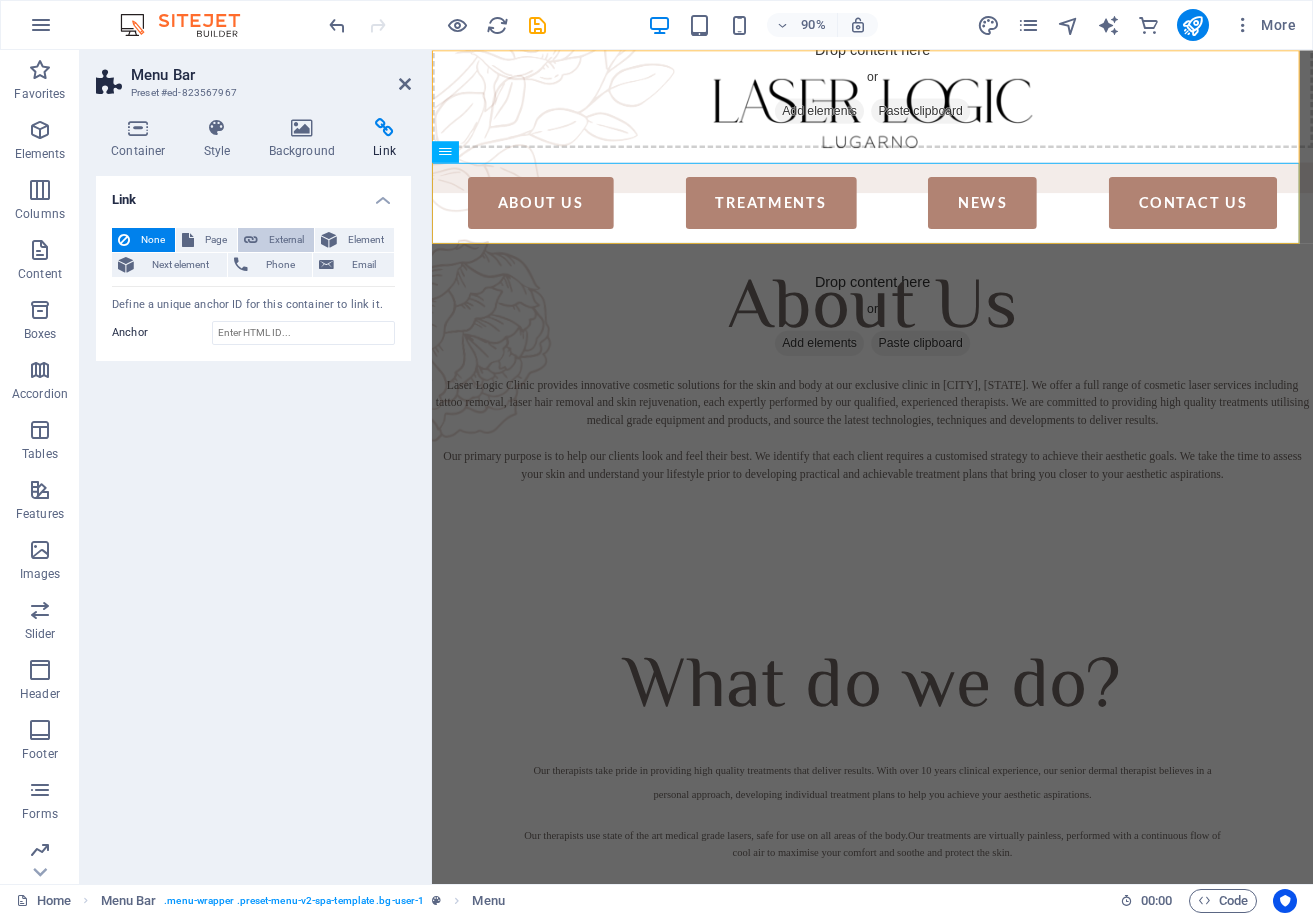 click on "External" at bounding box center (286, 240) 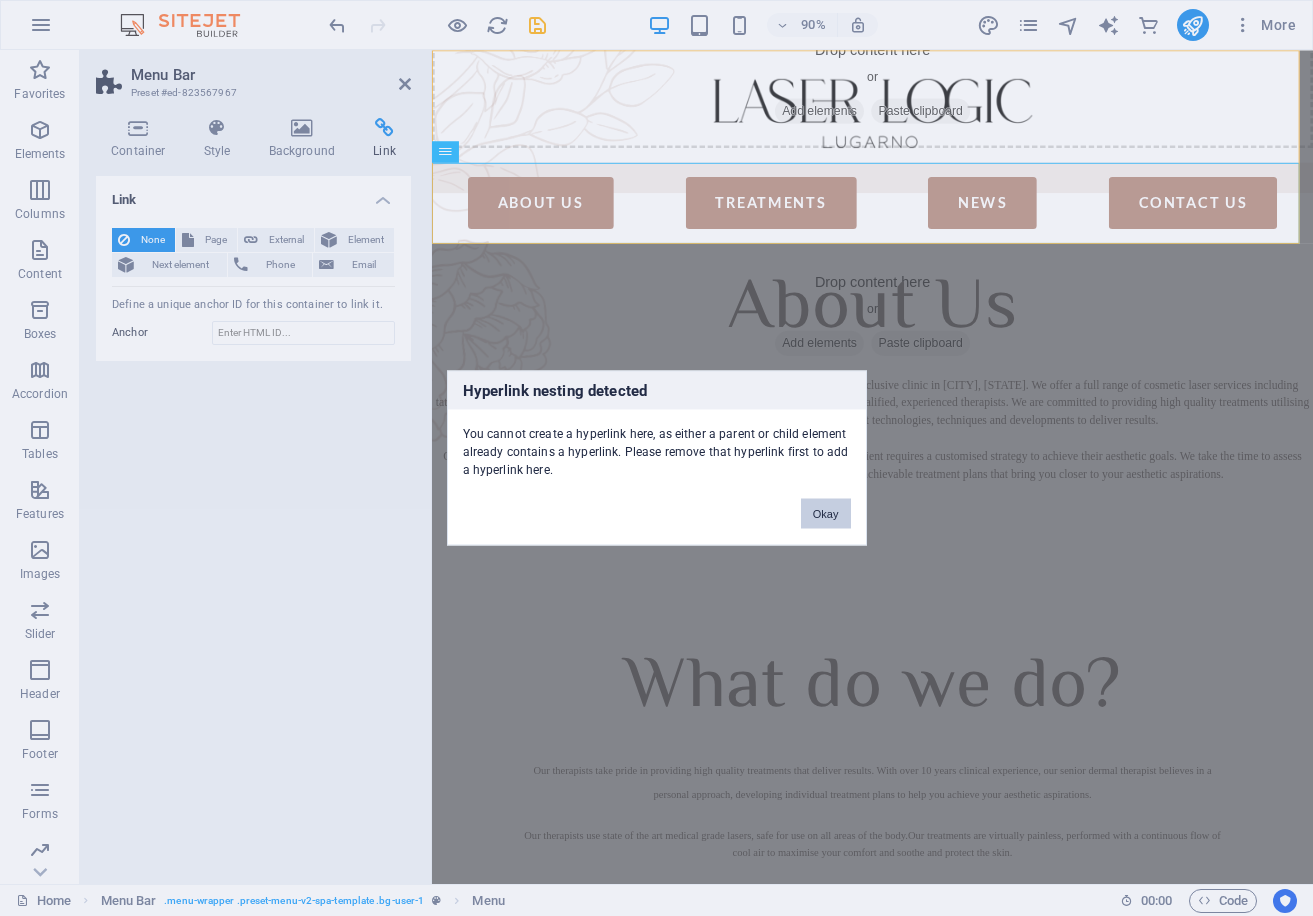 click on "Okay" at bounding box center (826, 514) 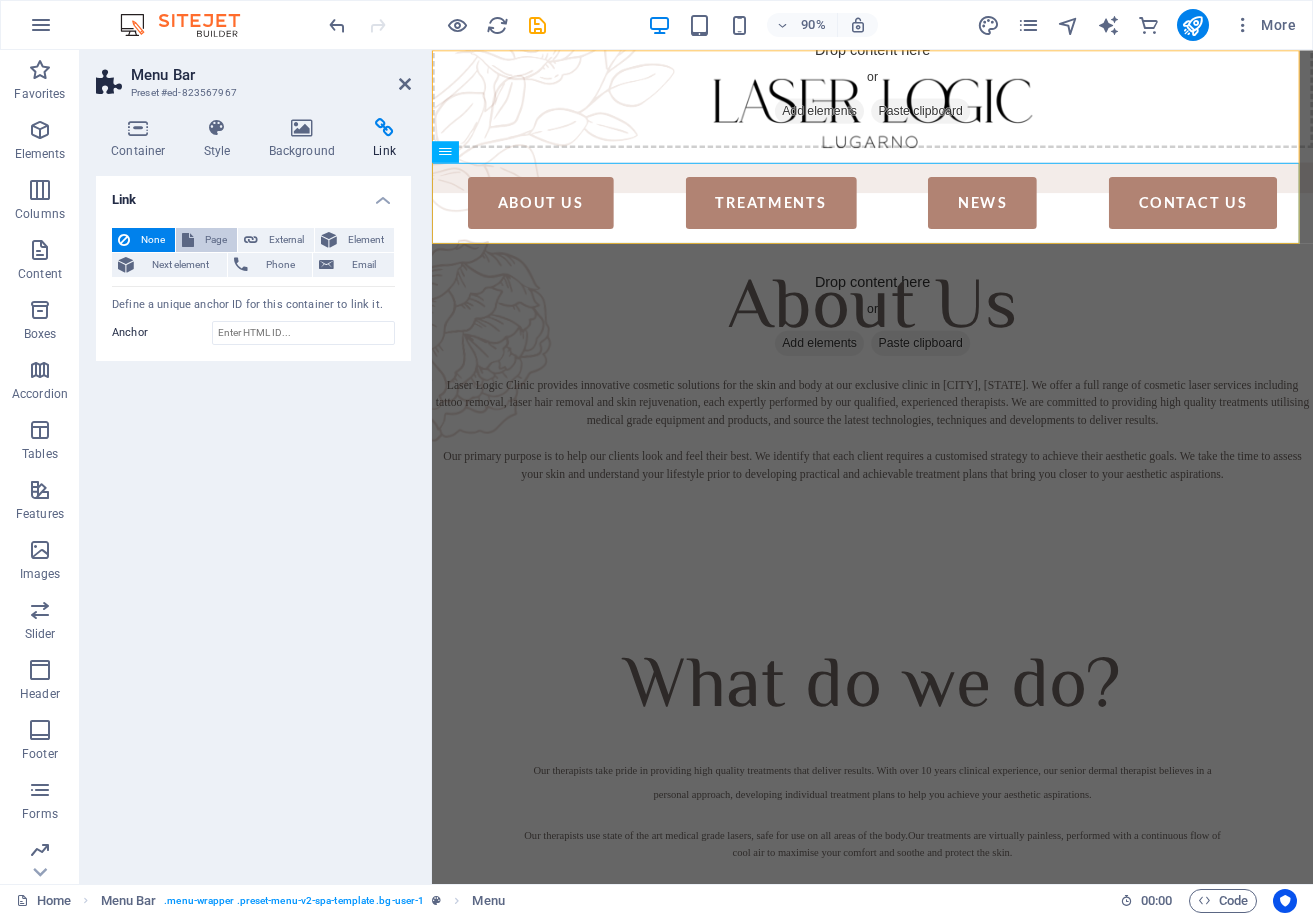 click on "Page" at bounding box center [215, 240] 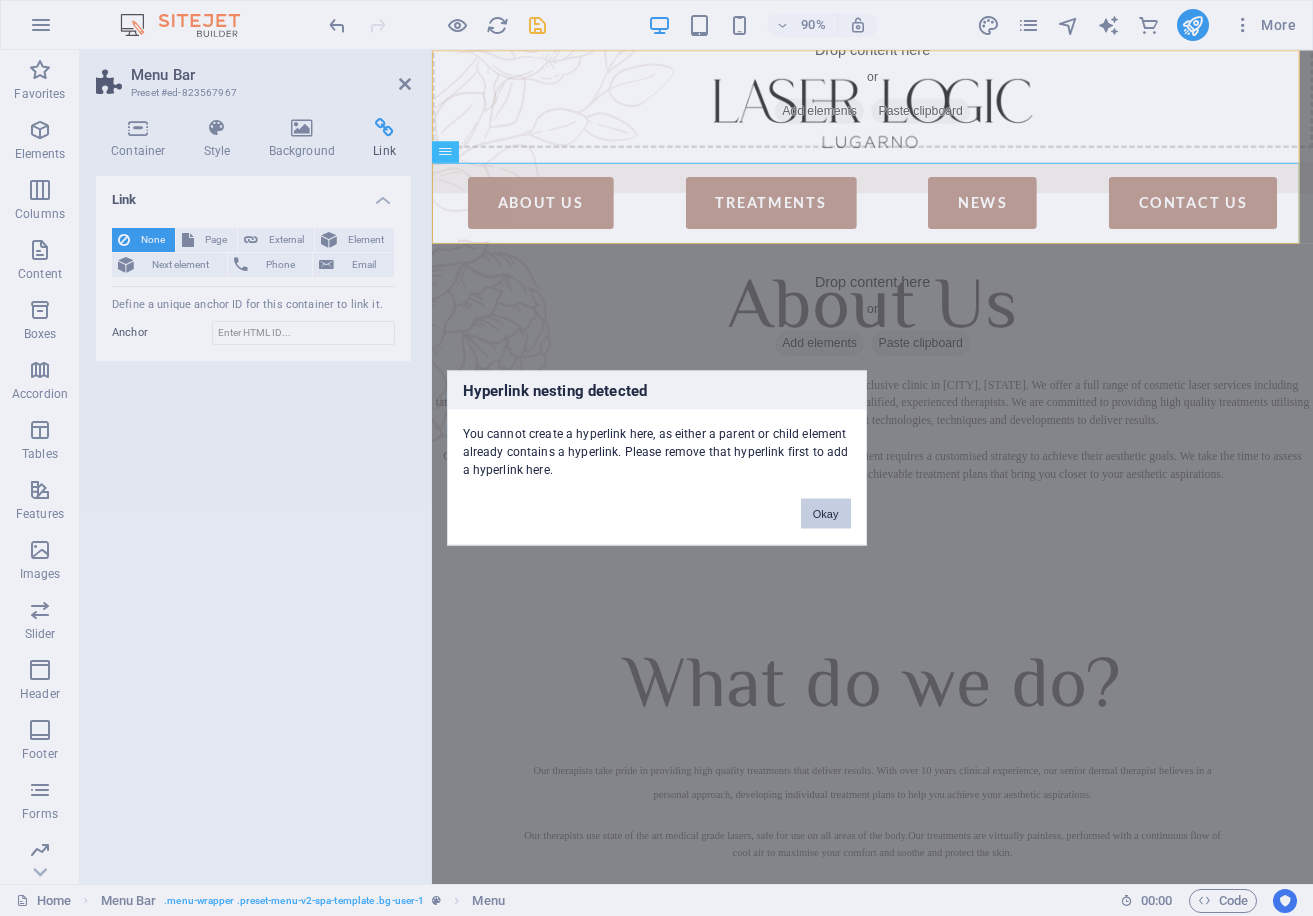 click on "Okay" at bounding box center (826, 514) 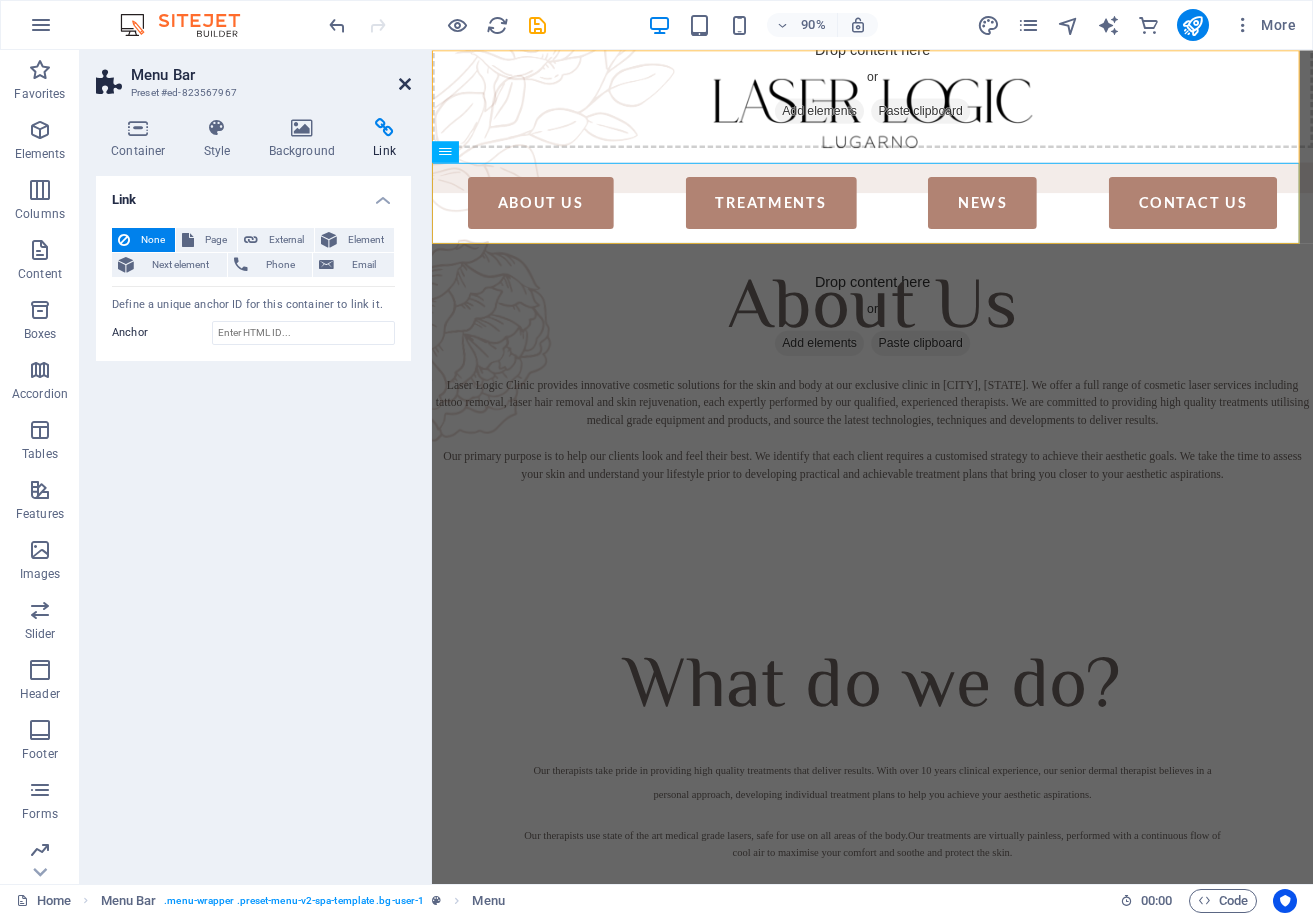click at bounding box center [405, 84] 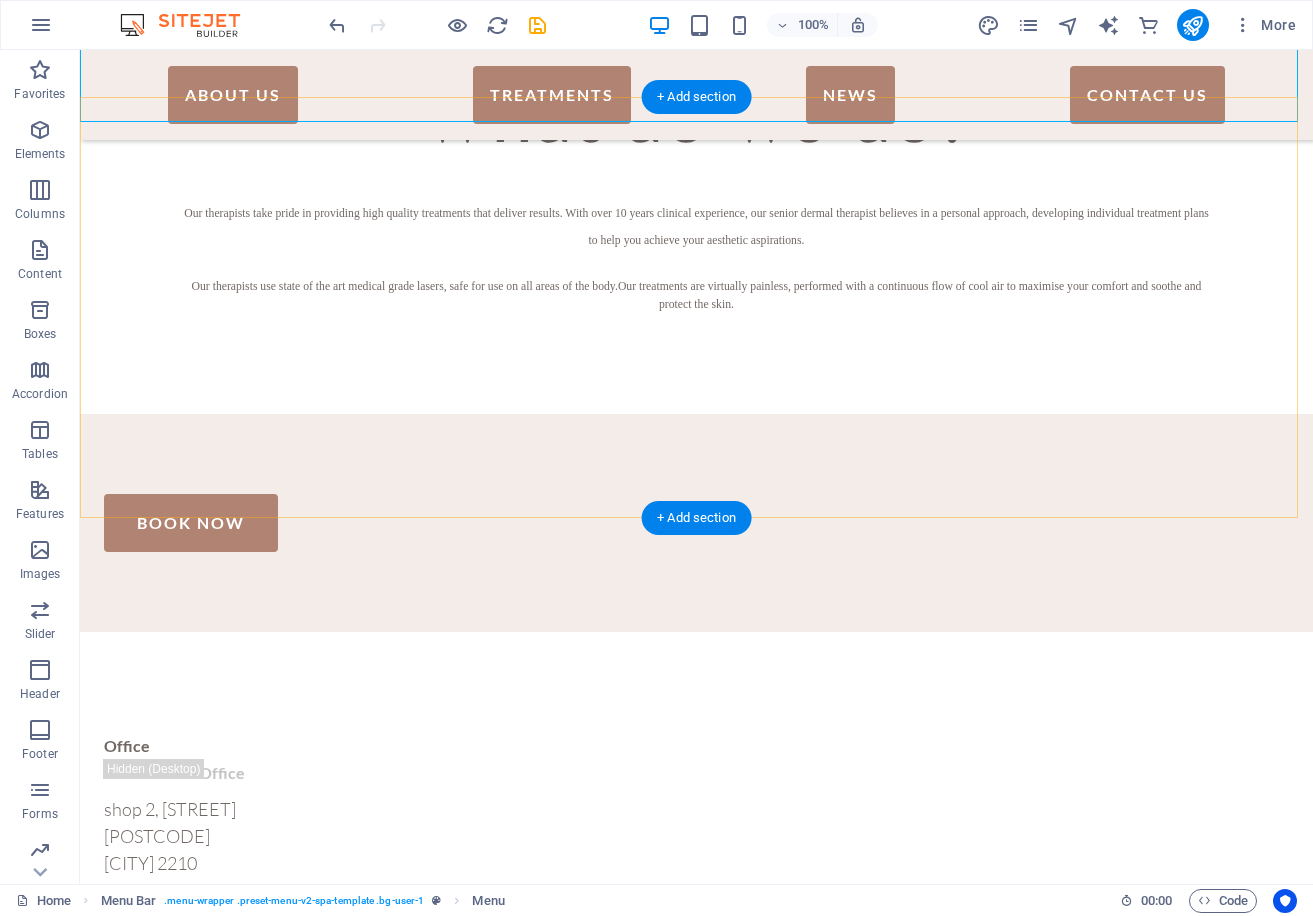 scroll, scrollTop: 720, scrollLeft: 0, axis: vertical 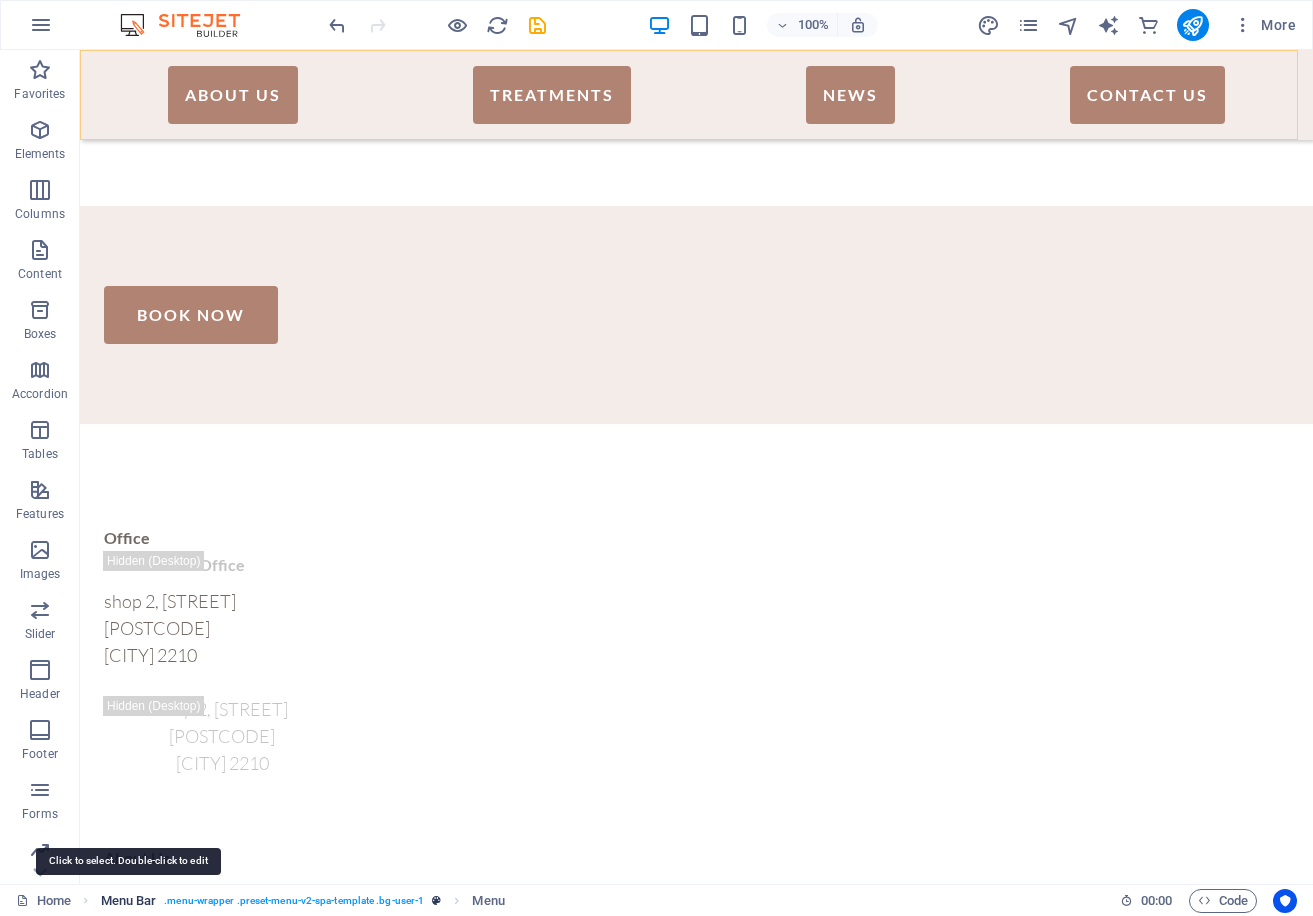 click on "Menu Bar" at bounding box center (129, 901) 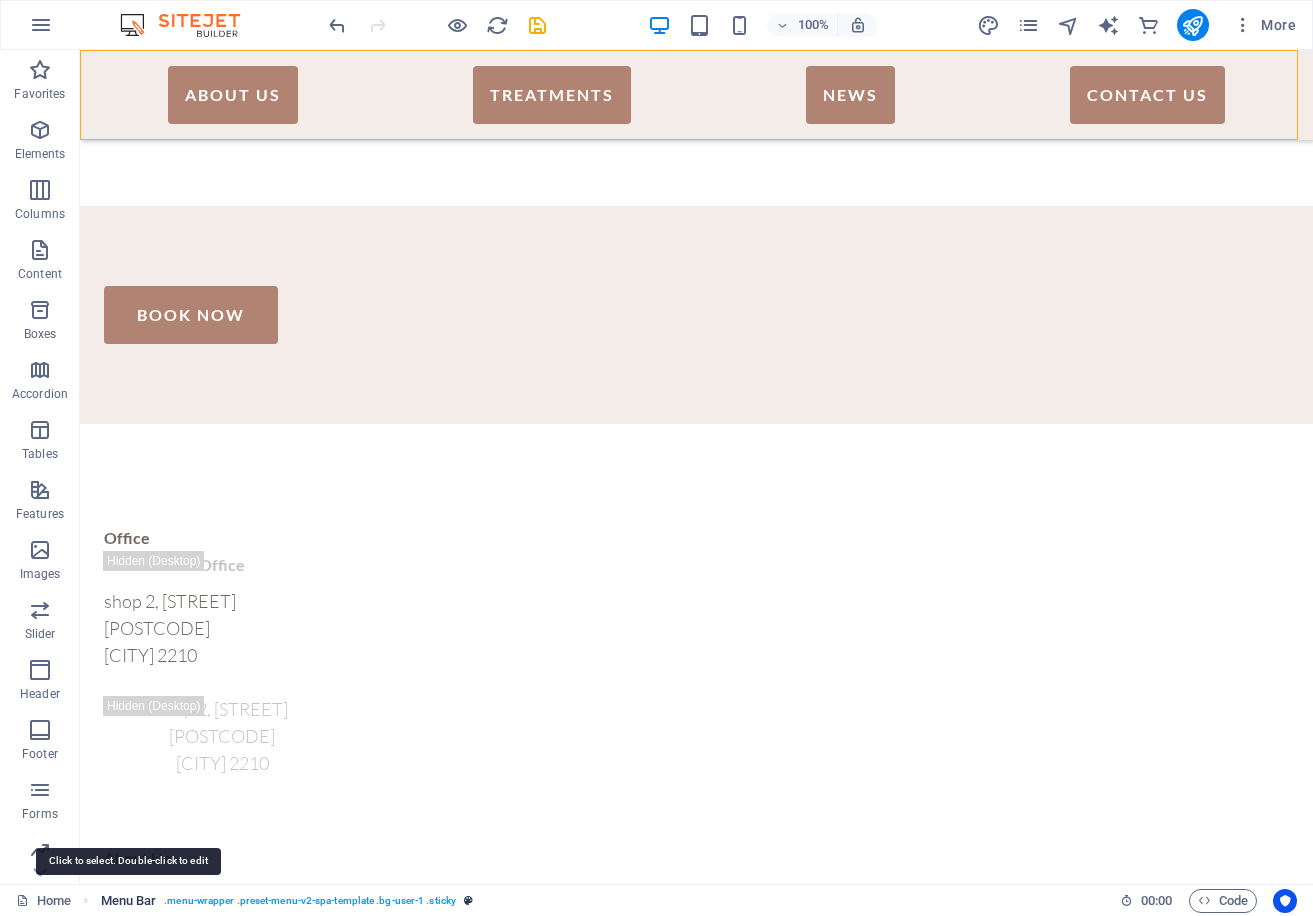 click on "Menu Bar" at bounding box center (129, 901) 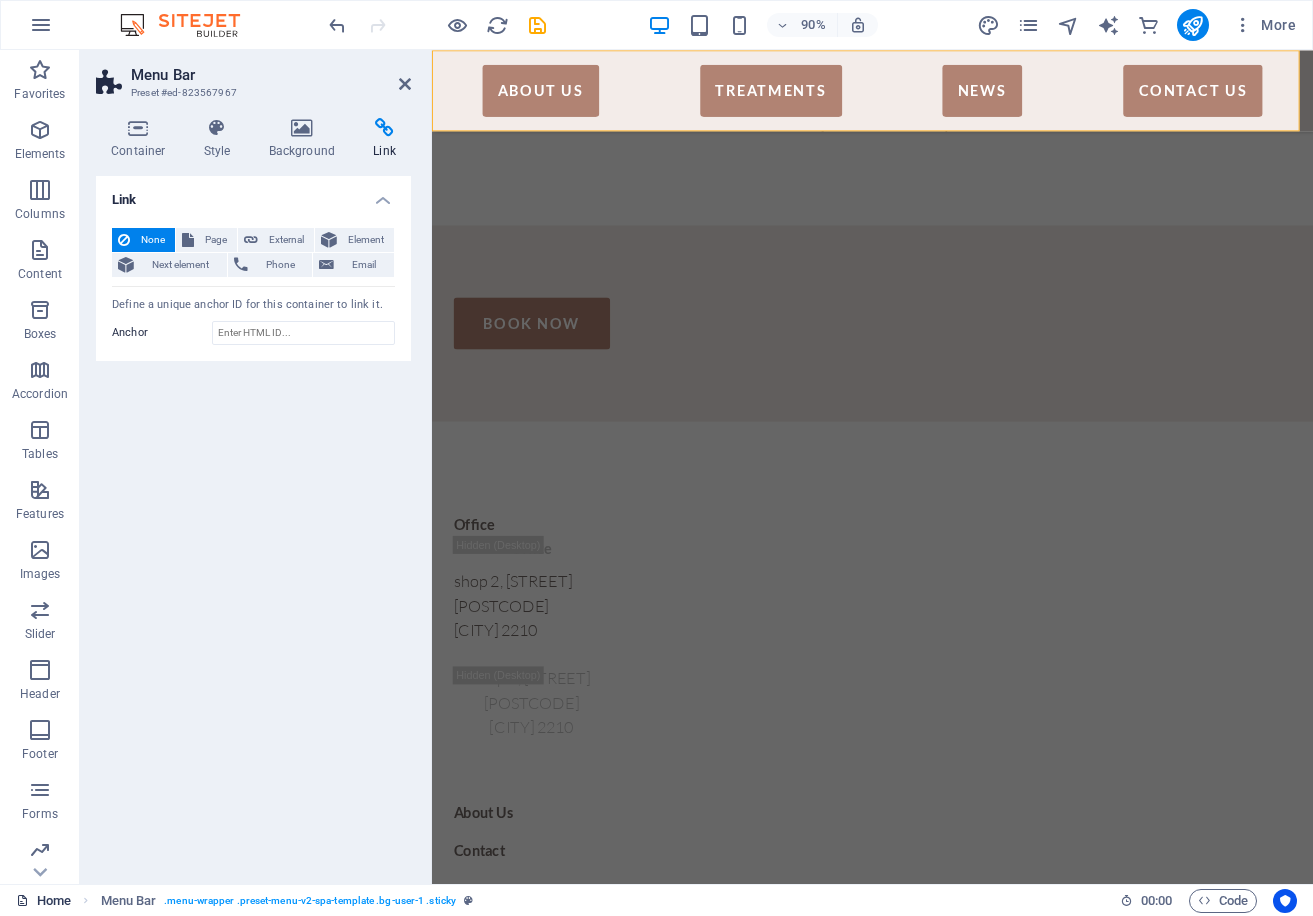 click on "Home" at bounding box center [43, 901] 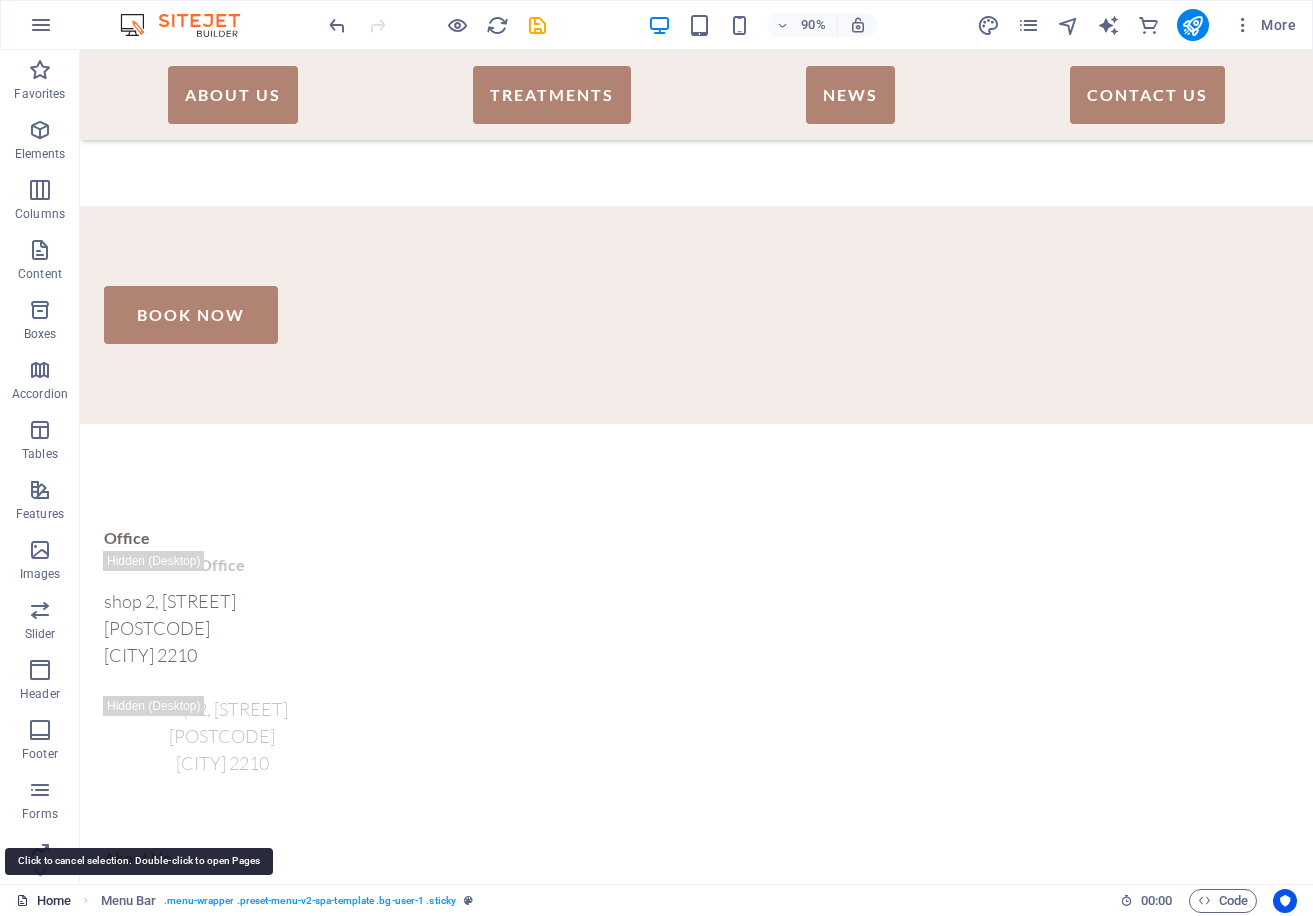 click on "Home" at bounding box center [43, 901] 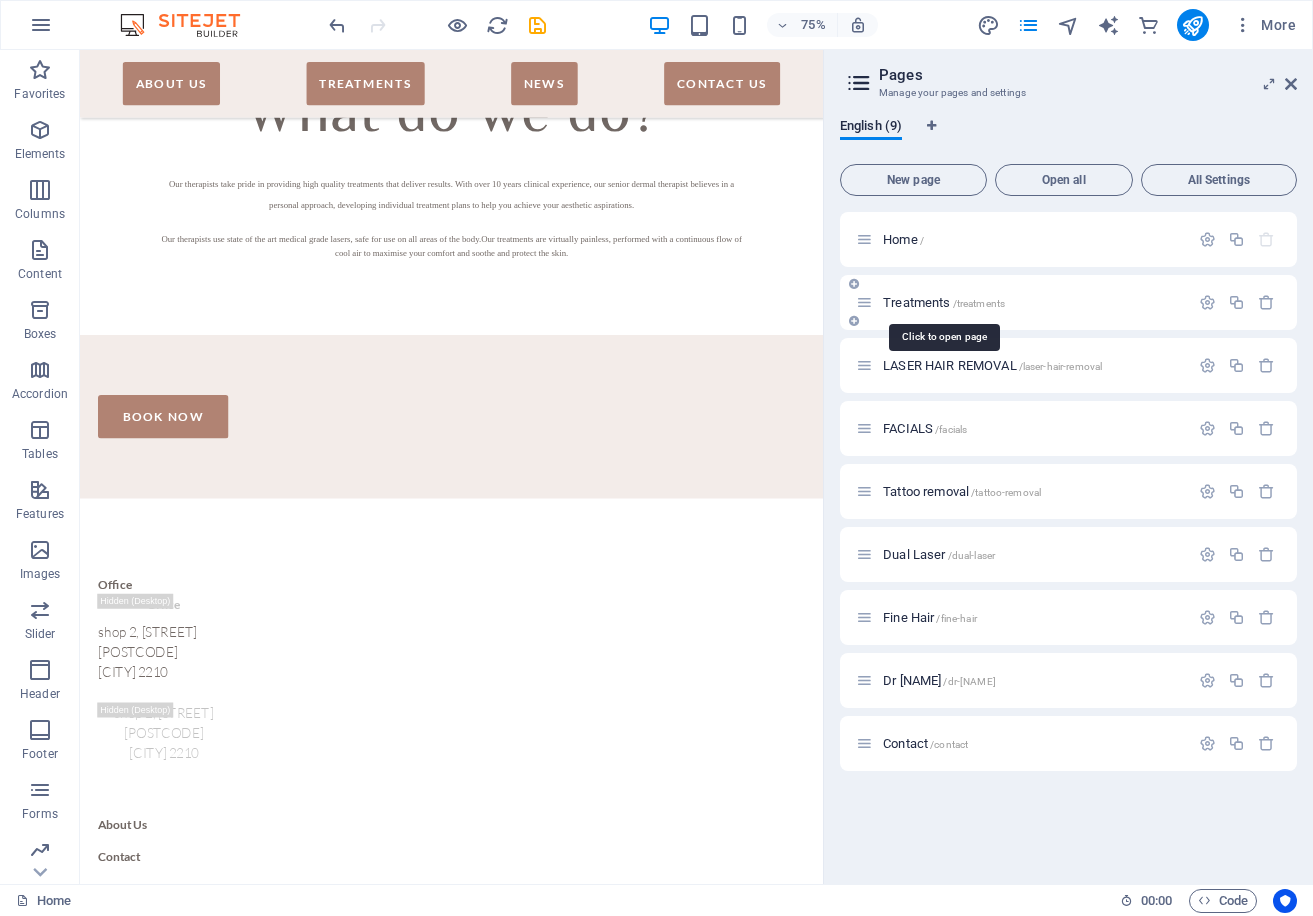 click on "Treatments /treatments" at bounding box center [944, 302] 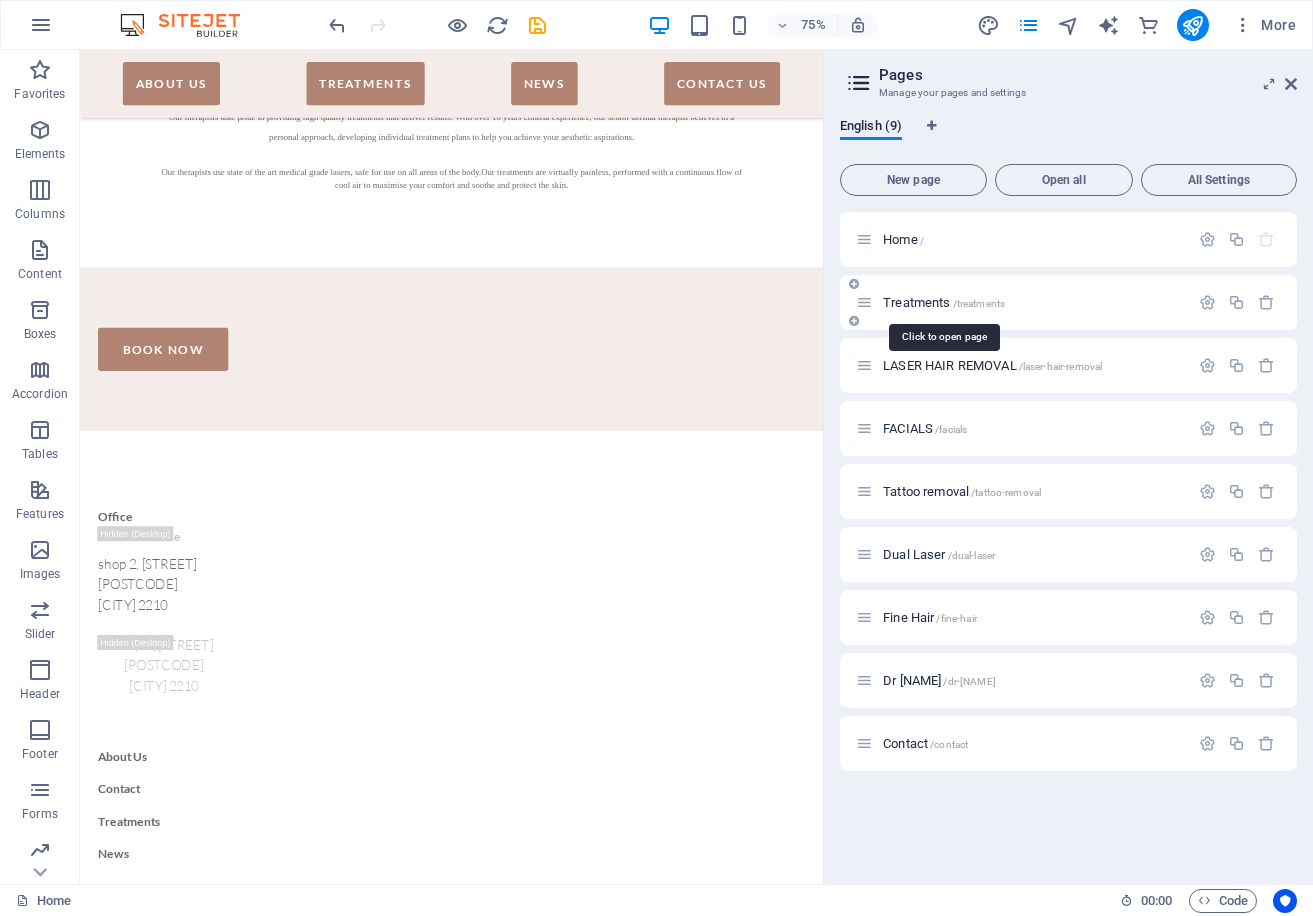 scroll, scrollTop: 0, scrollLeft: 0, axis: both 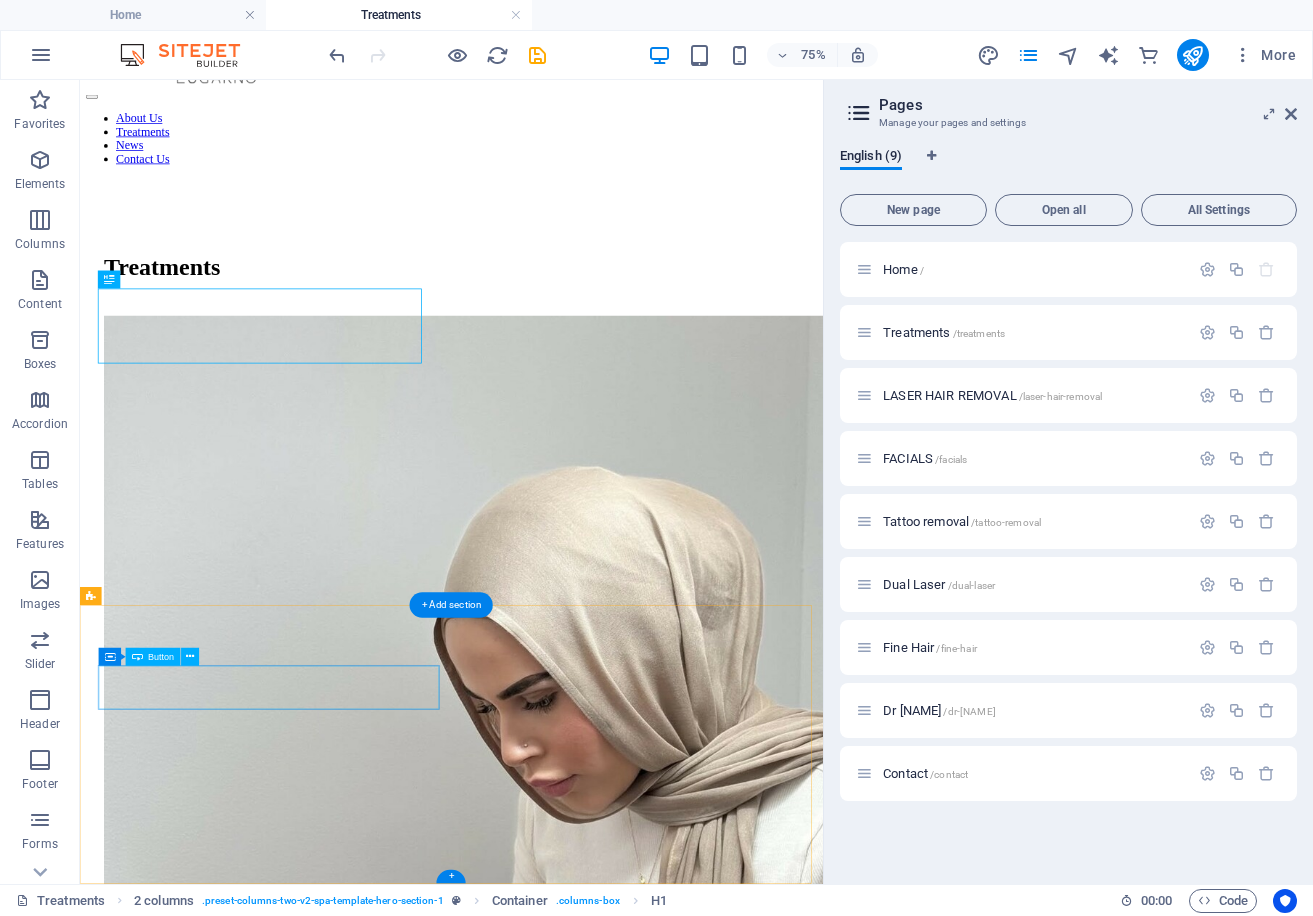 click on "LASER HAIR REMOVAL" at bounding box center (575, 1733) 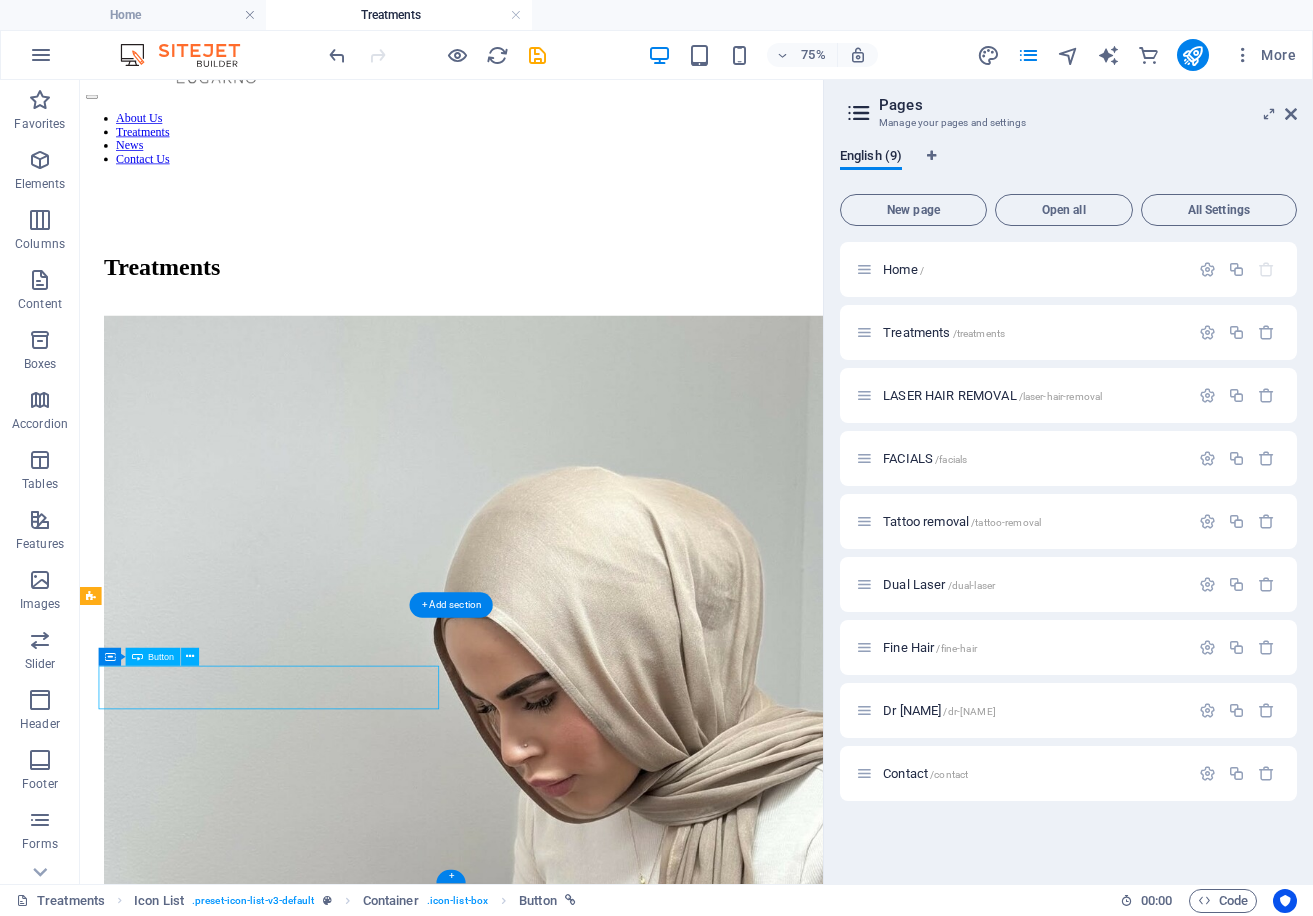 click on "LASER HAIR REMOVAL" at bounding box center [575, 1733] 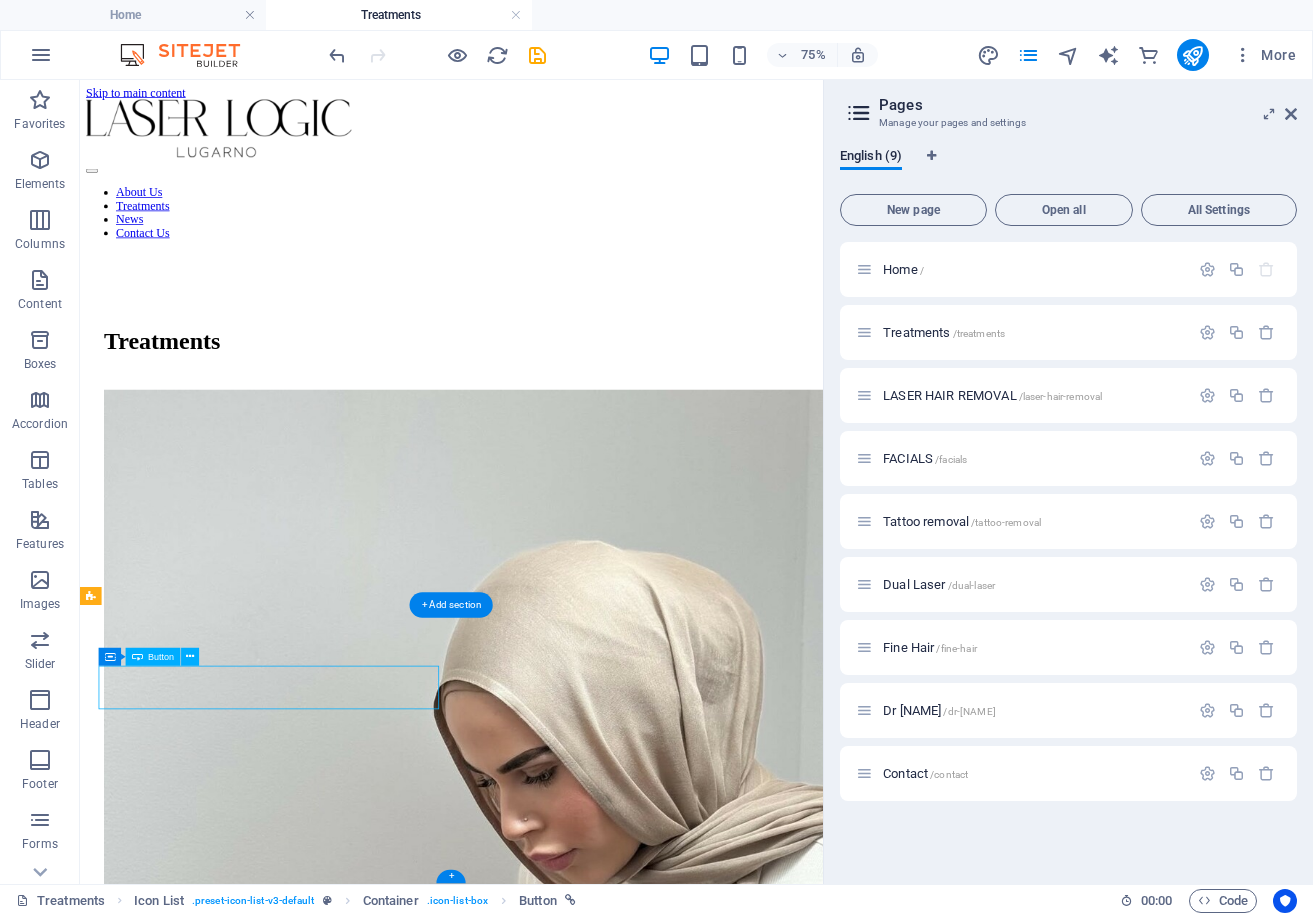 select 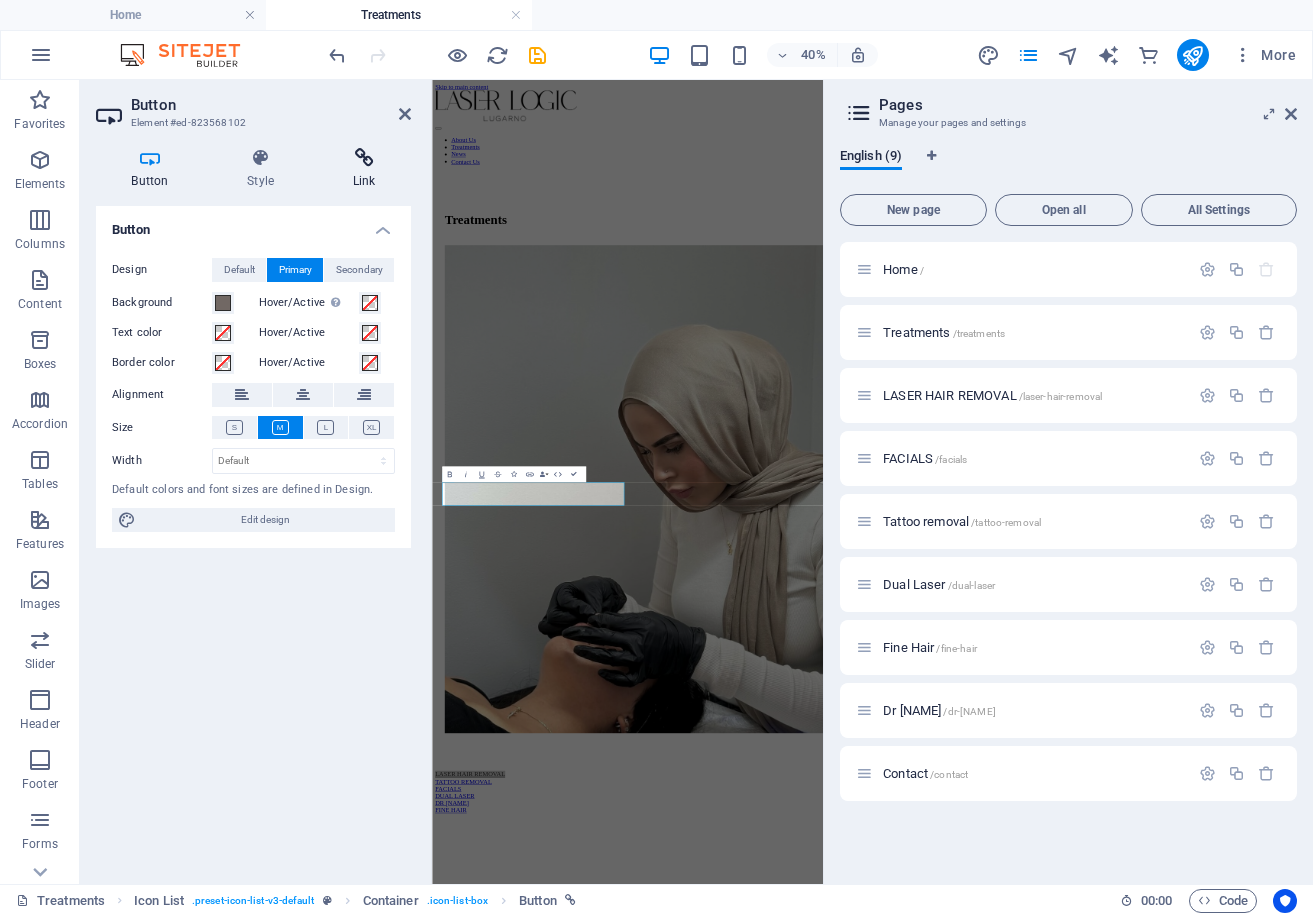 click at bounding box center (364, 158) 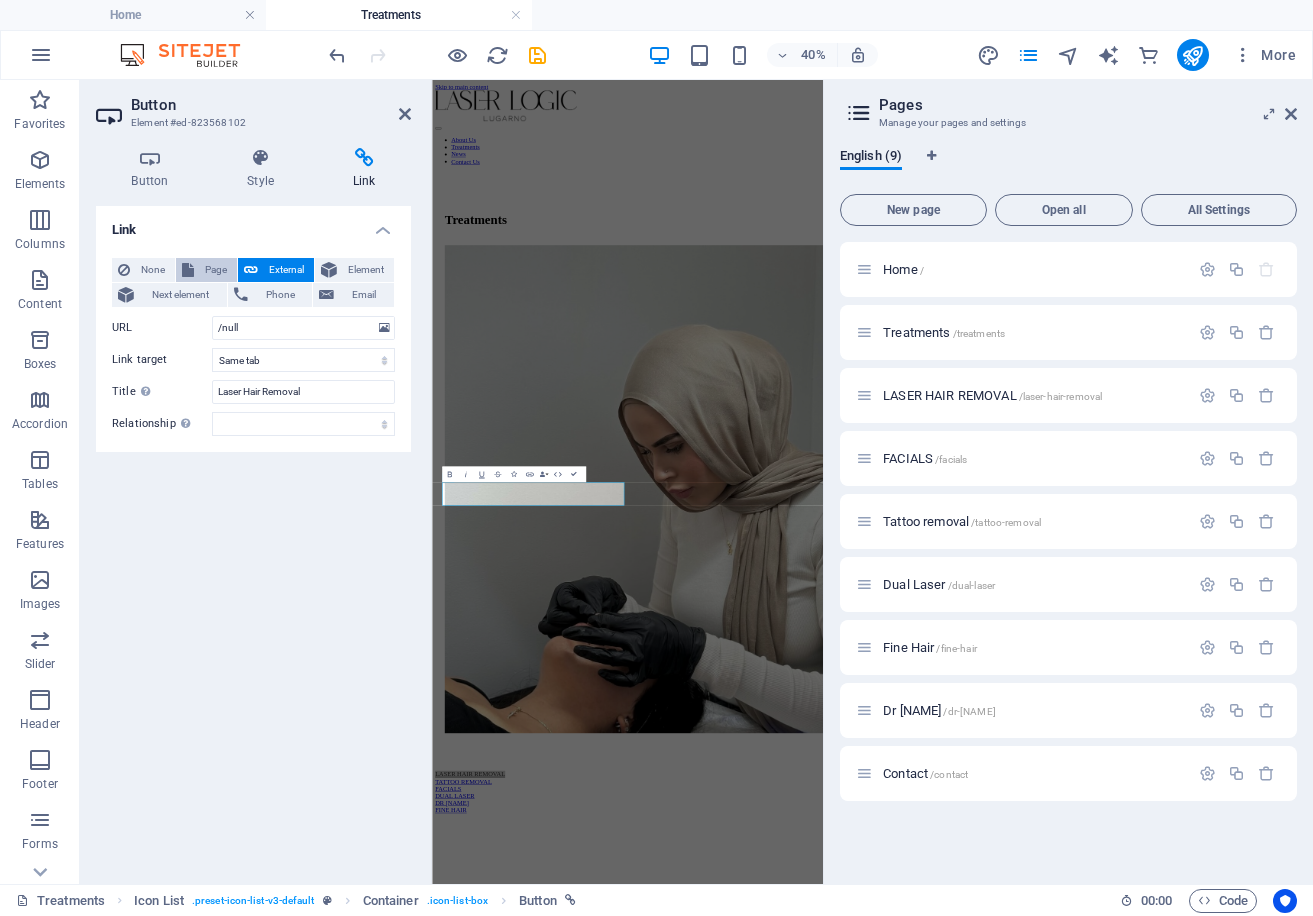 click on "Page" at bounding box center (215, 270) 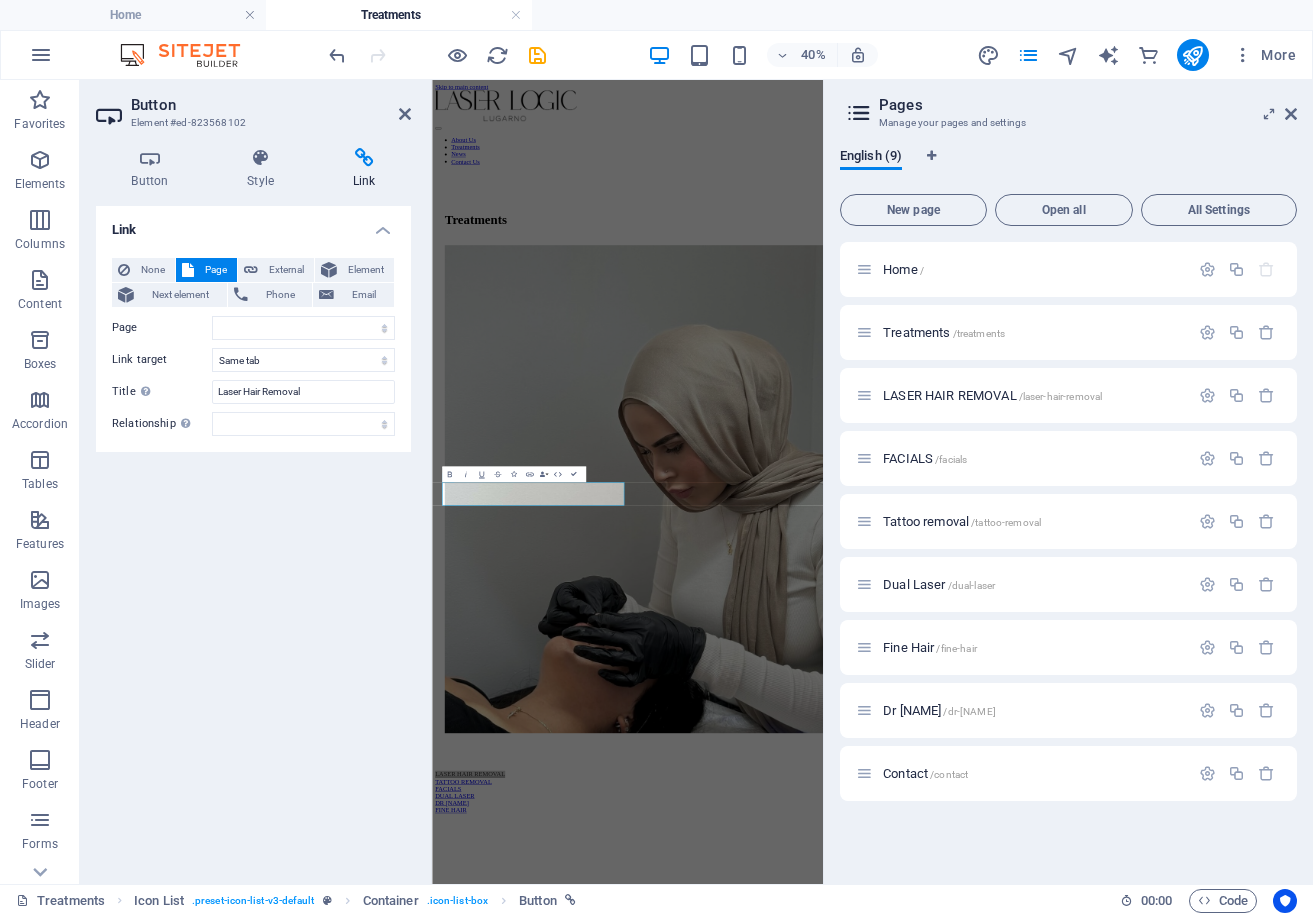click on "None Page External Element Next element Phone Email Page Home Treatments LASER HAIR REMOVAL FACIALS Tattoo removal  Dual Laser Fine Hair Dr [NAME] Contact Element
URL /null Phone Email Link target New tab Same tab Overlay Title Additional link description, should not be the same as the link text. The title is most often shown as a tooltip text when the mouse moves over the element. Leave empty if uncertain. Laser Hair Removal Relationship Sets the  relationship of this link to the link target . For example, the value "nofollow" instructs search engines not to follow the link. Can be left empty. alternate author bookmark external help license next nofollow noreferrer noopener prev search tag" at bounding box center [253, 347] 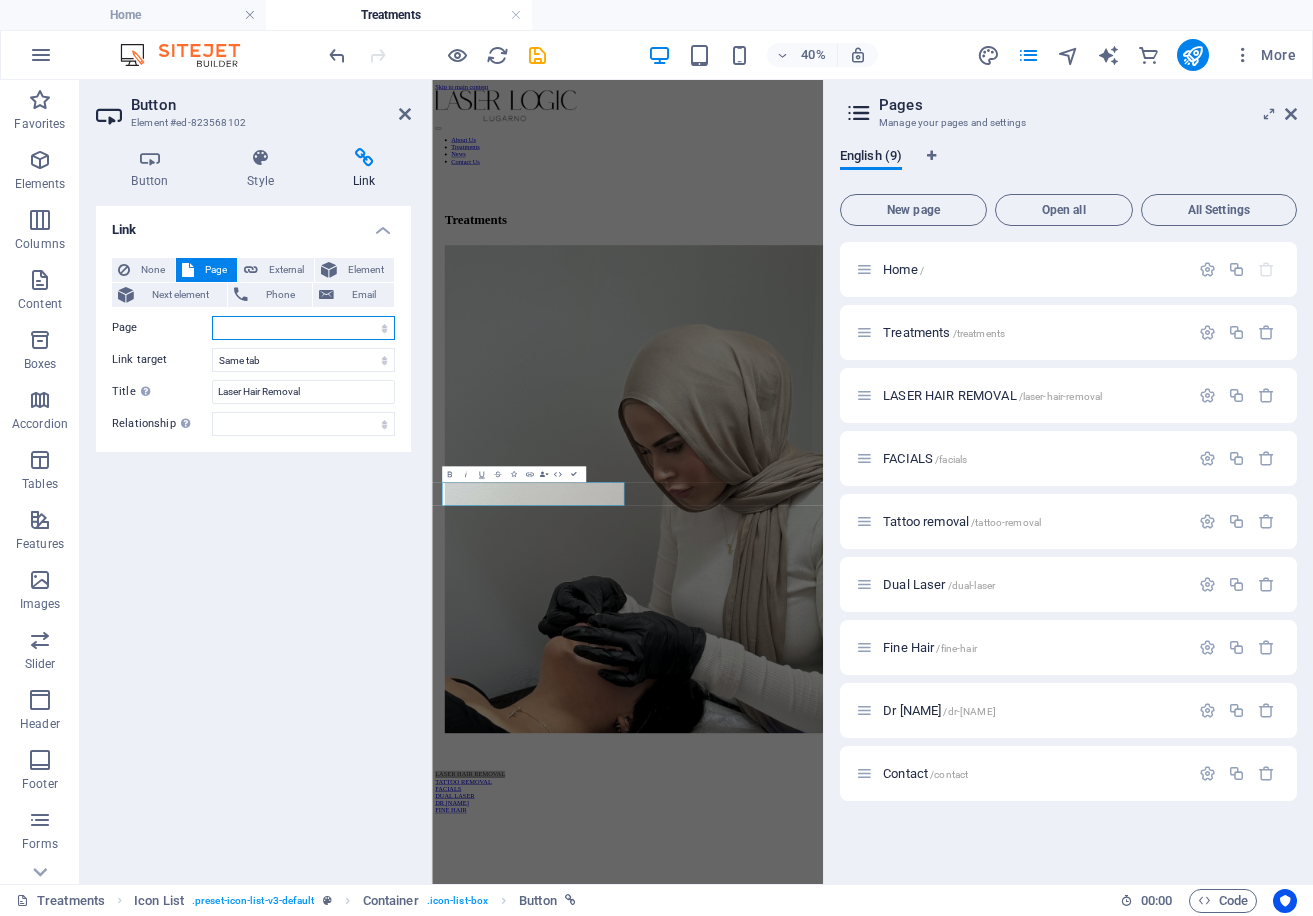 click on "Home Treatments LASER HAIR REMOVAL FACIALS Tattoo removal  Dual Laser Fine Hair Dr [NAME] Contact" at bounding box center (303, 328) 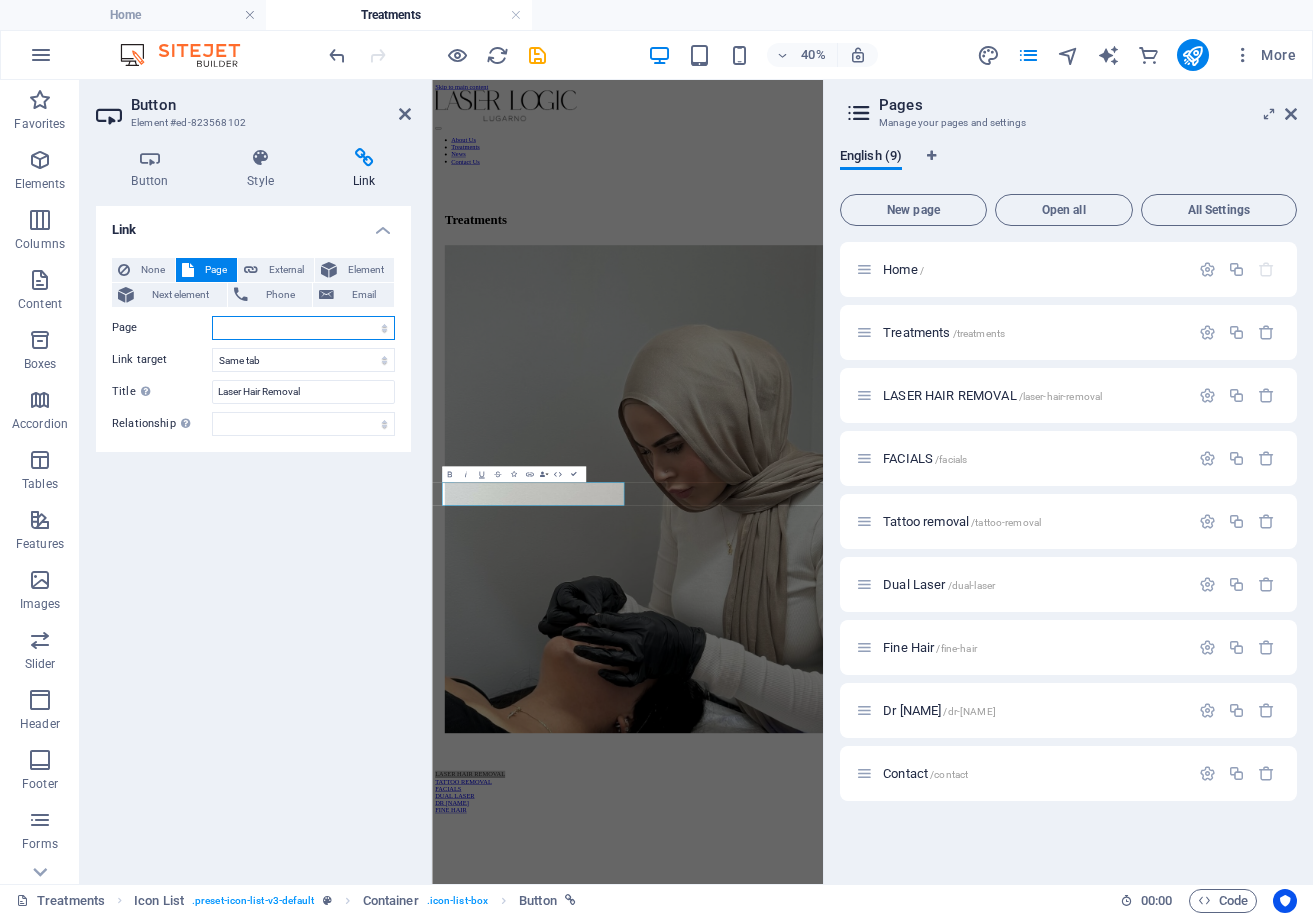 select on "2" 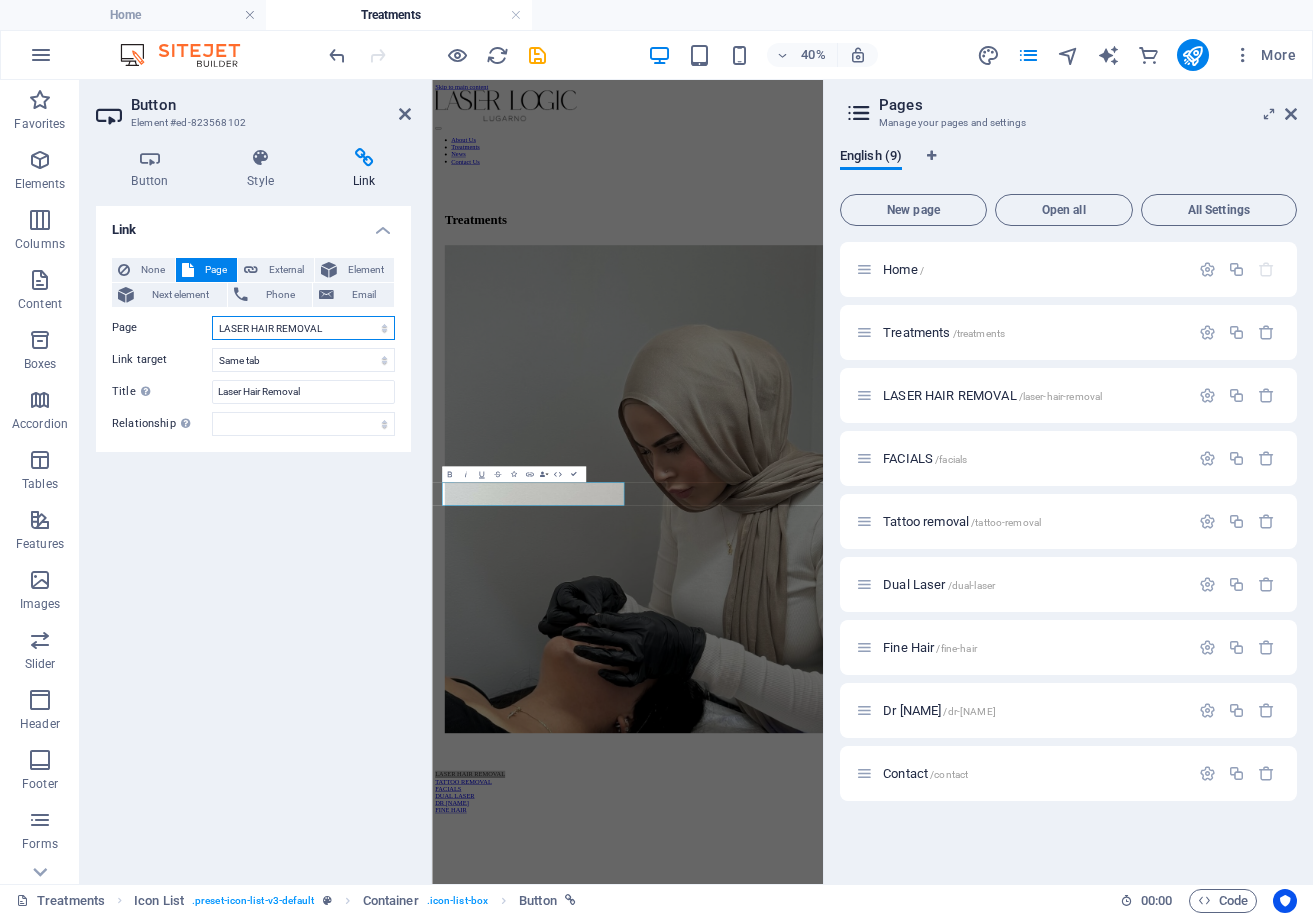 click on "Home Treatments LASER HAIR REMOVAL FACIALS Tattoo removal  Dual Laser Fine Hair Dr [NAME] Contact" at bounding box center [303, 328] 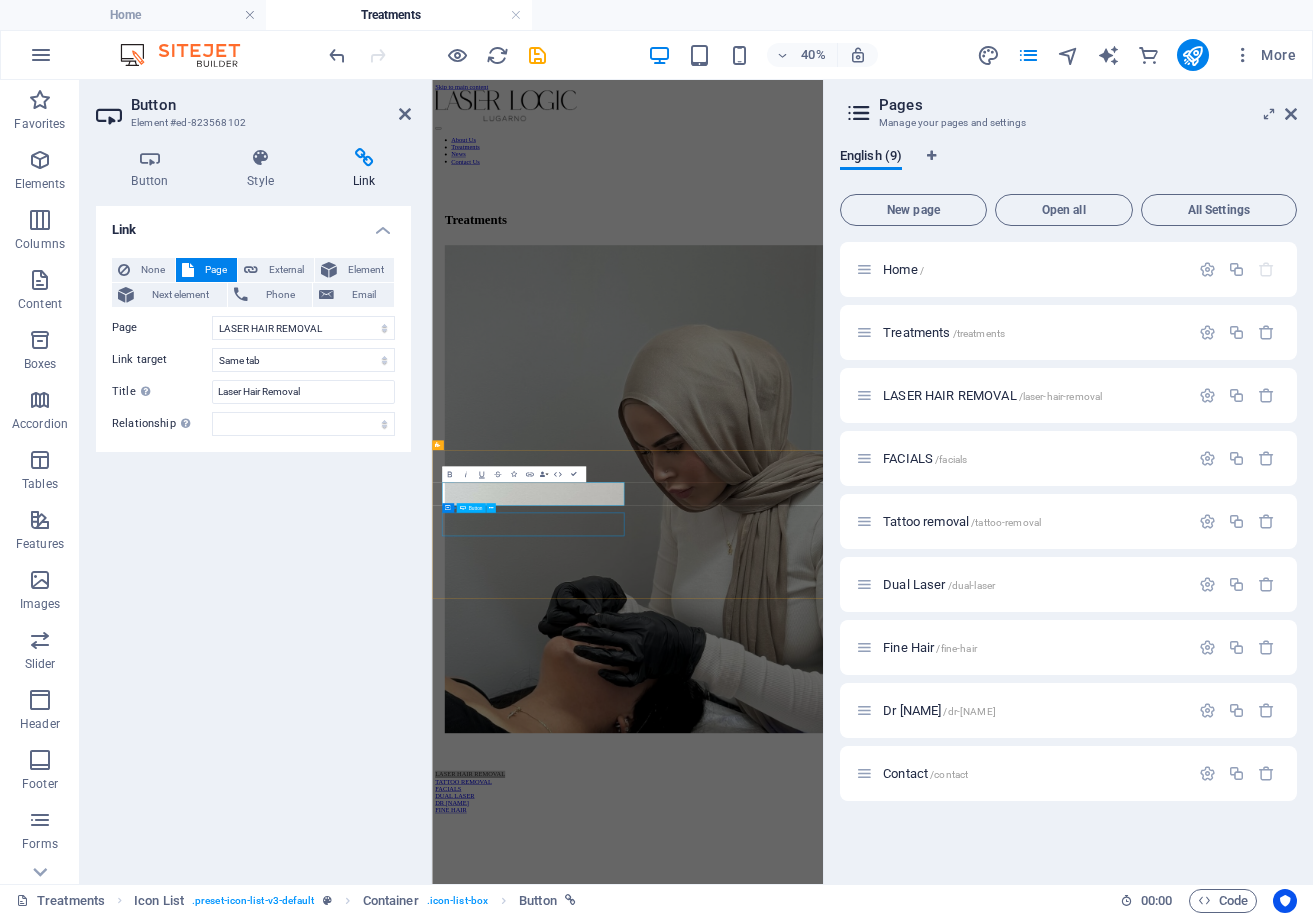 click on "FACIALS" at bounding box center [921, 1852] 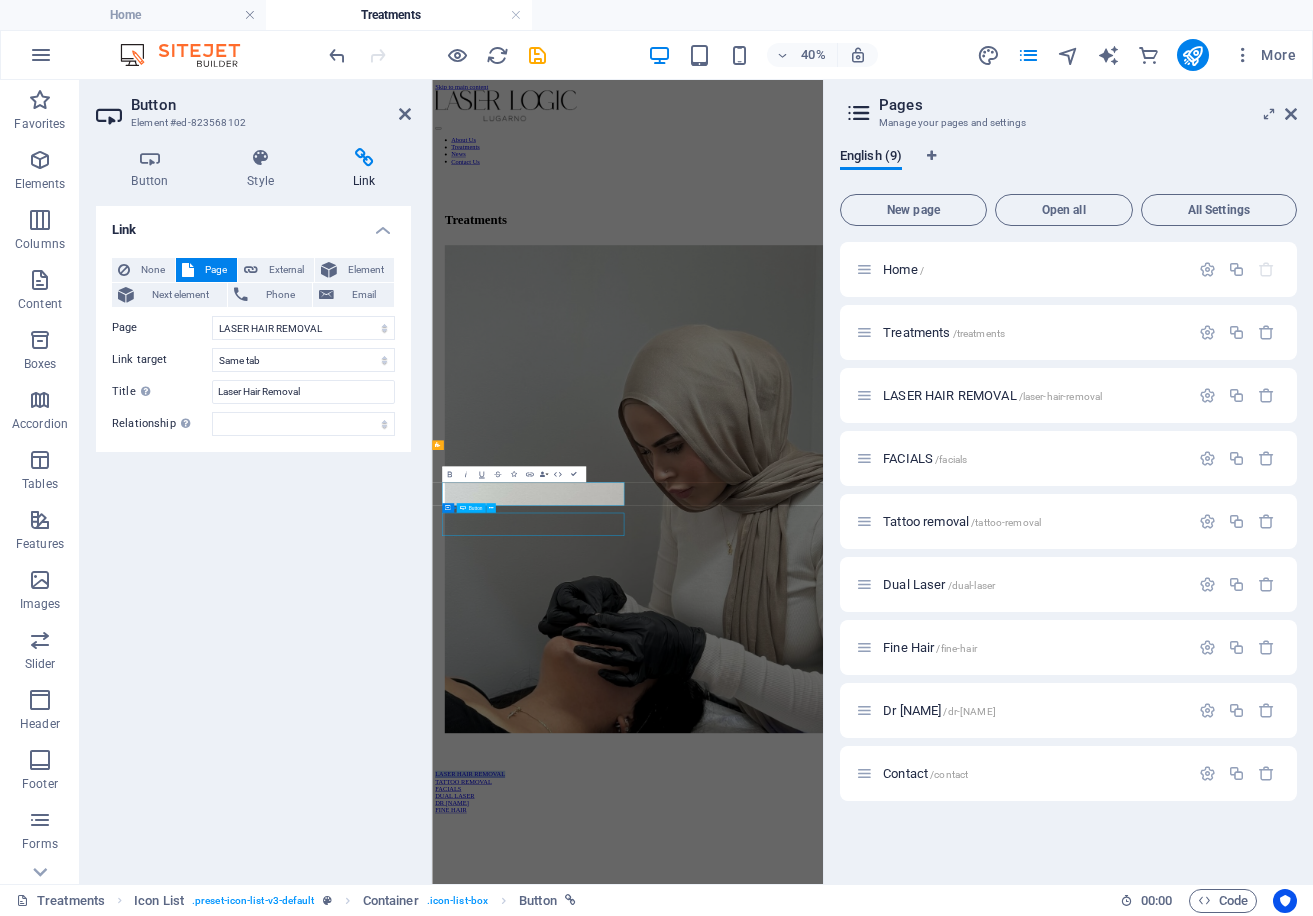 click on "FACIALS" at bounding box center (921, 1852) 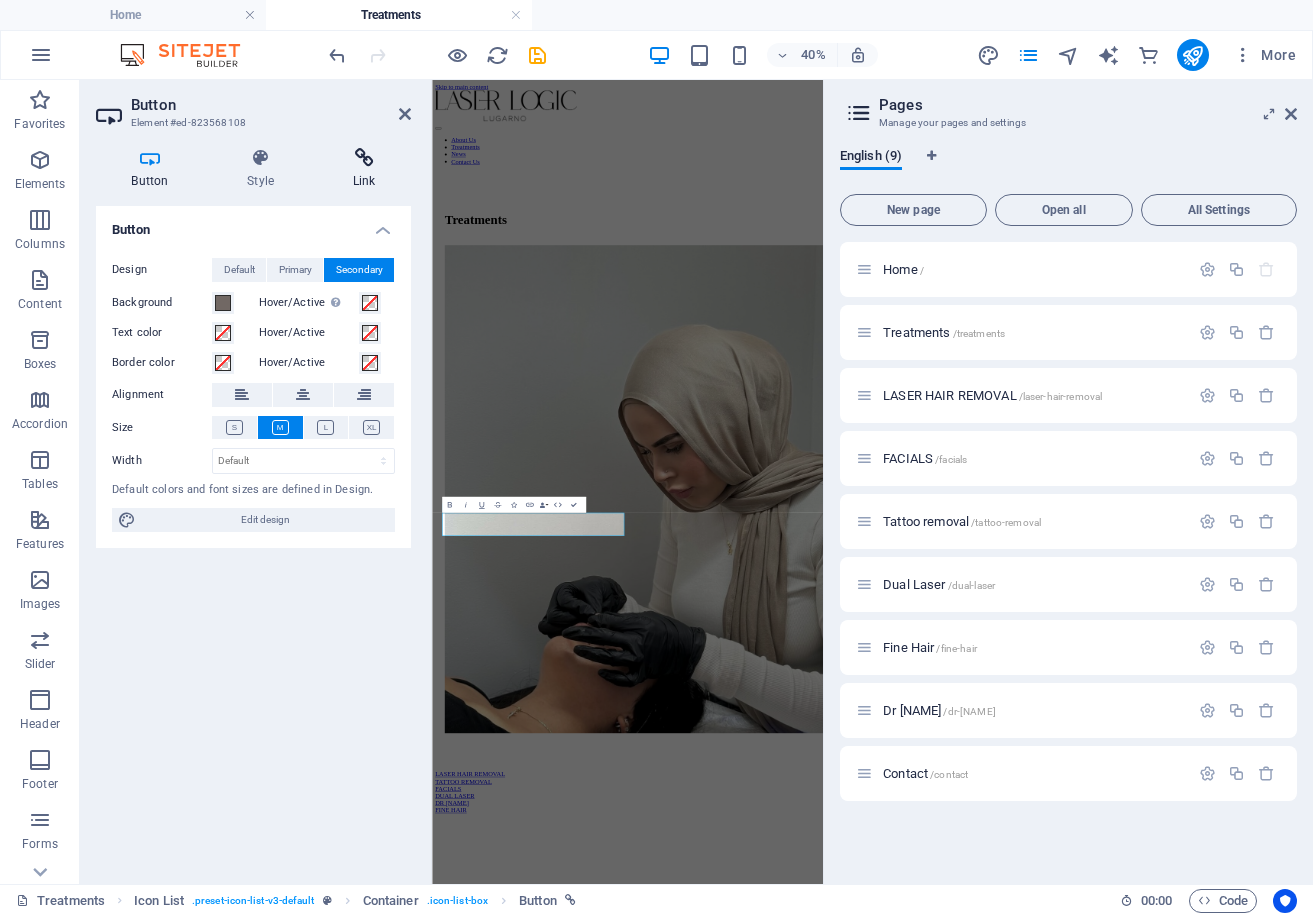 click on "Link" at bounding box center (364, 169) 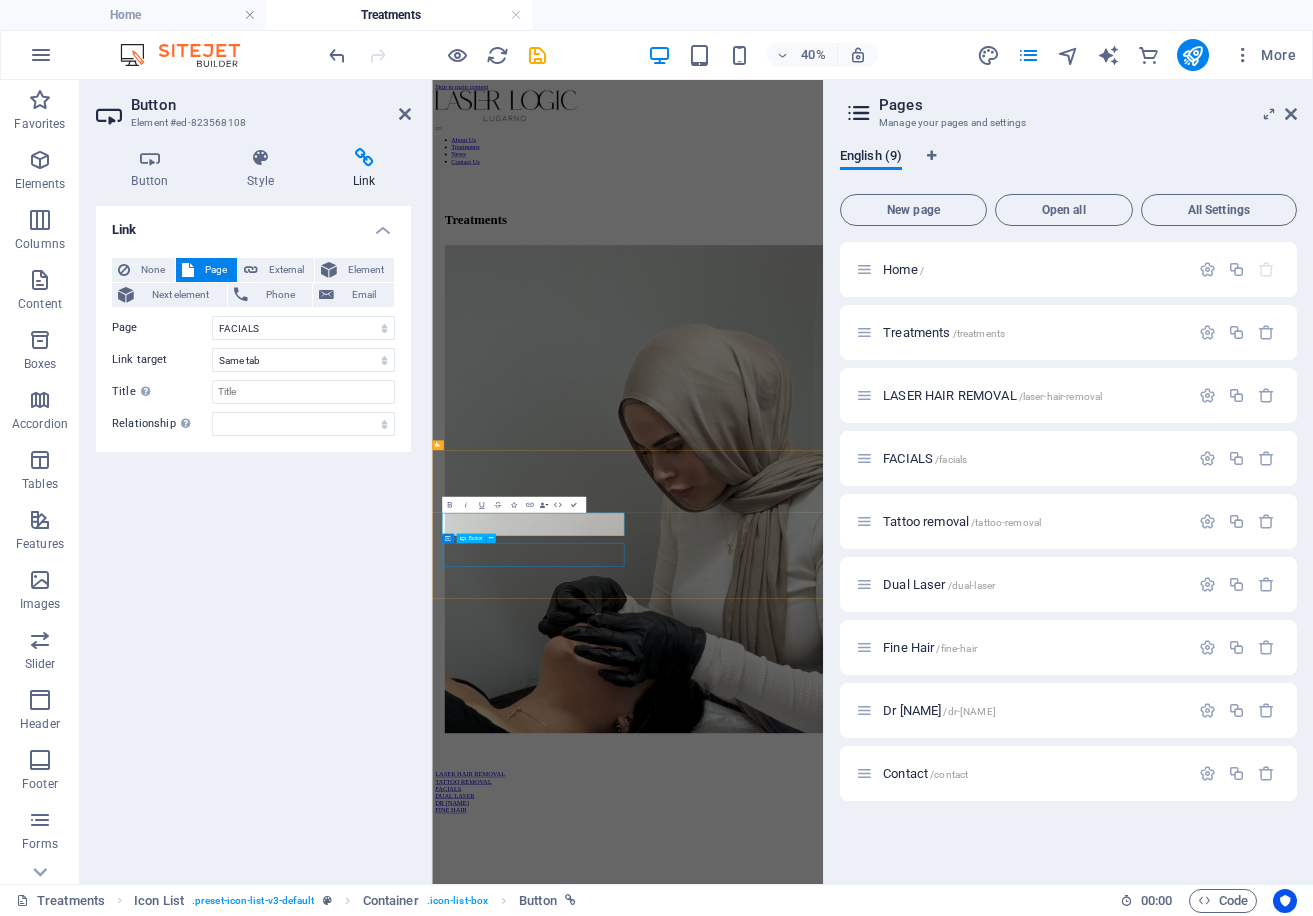 drag, startPoint x: 527, startPoint y: 1277, endPoint x: 953, endPoint y: 717, distance: 703.6164 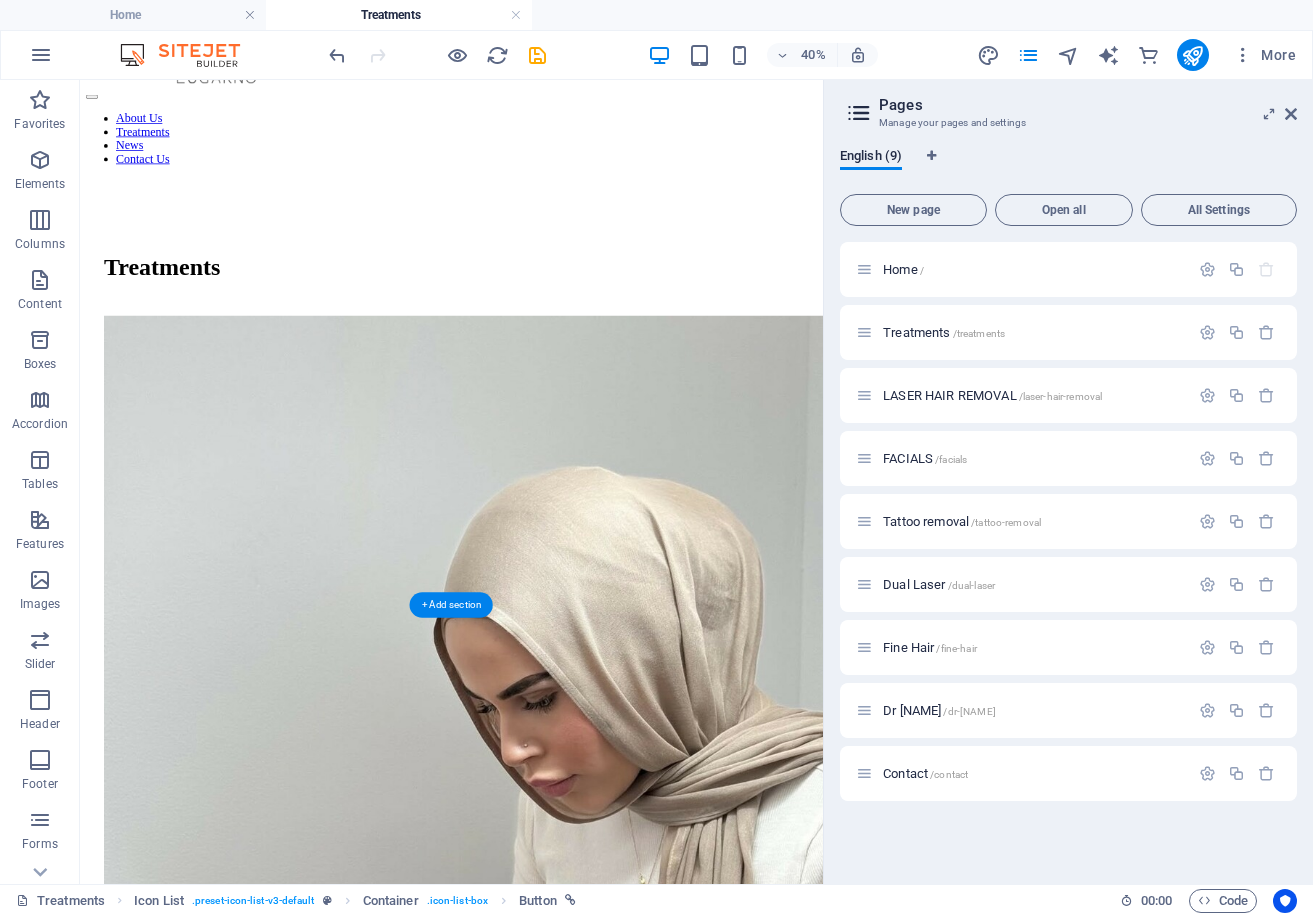 click on "Treatments" at bounding box center (575, 967) 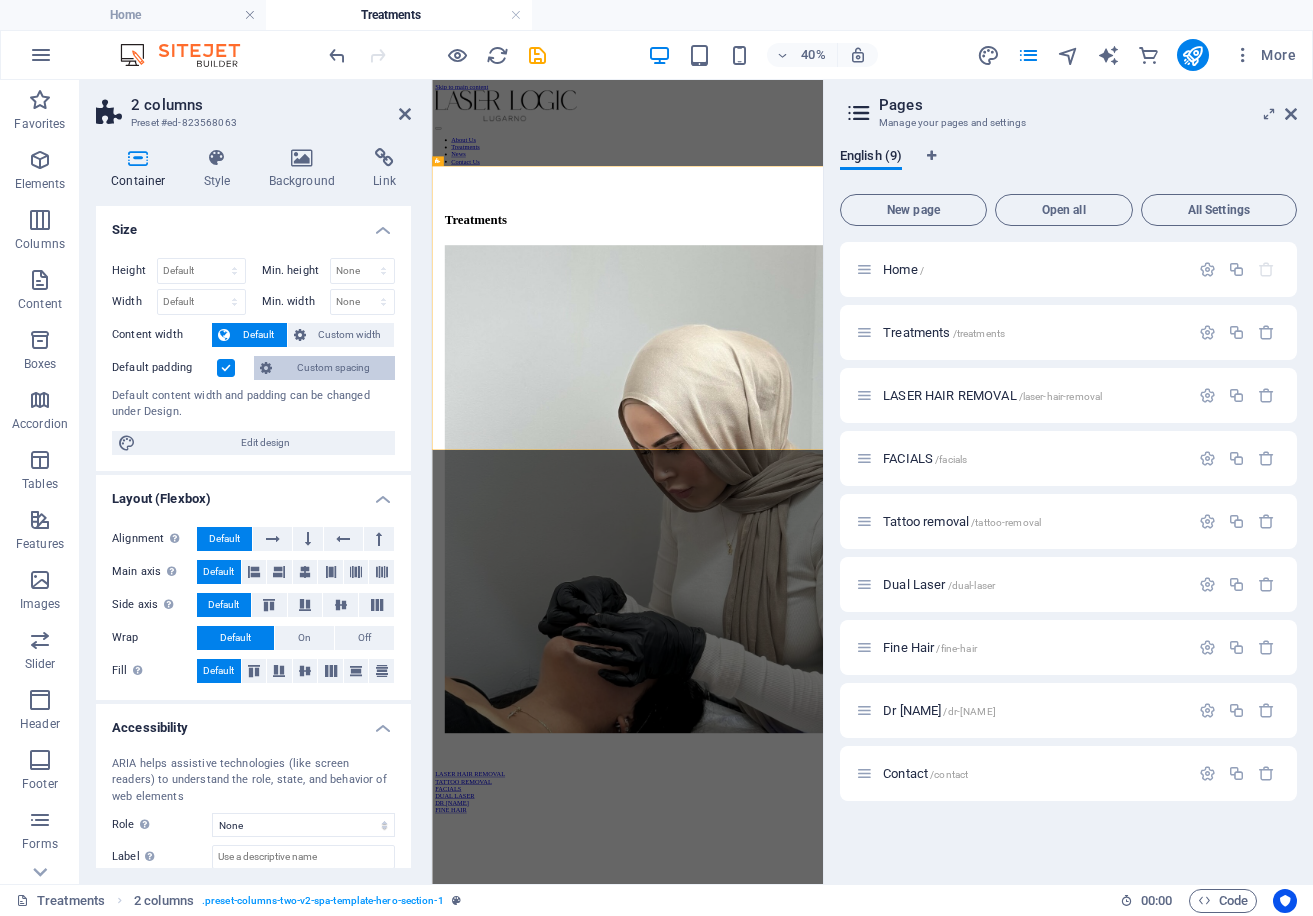 scroll, scrollTop: 0, scrollLeft: 0, axis: both 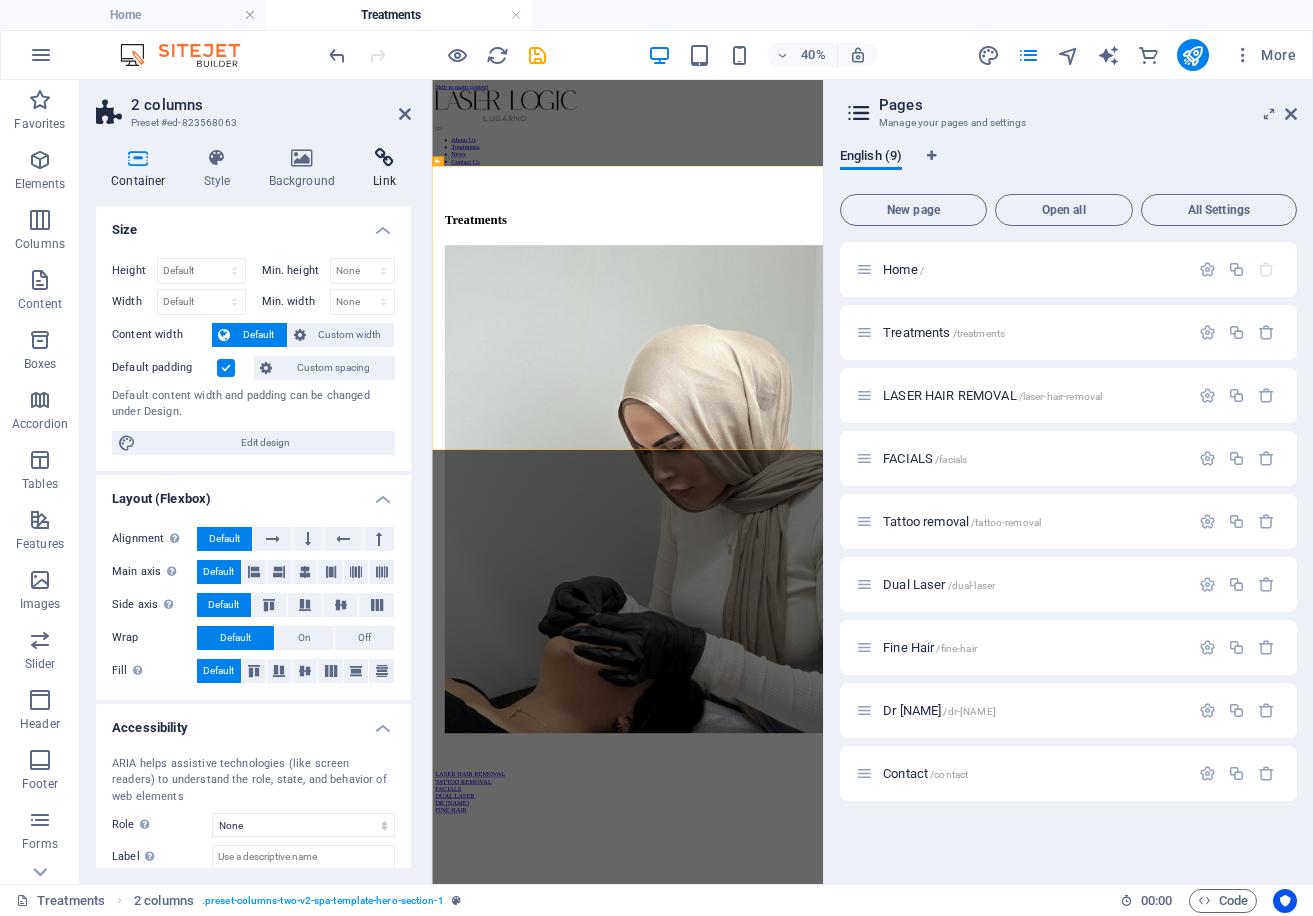 click on "Link" at bounding box center (384, 169) 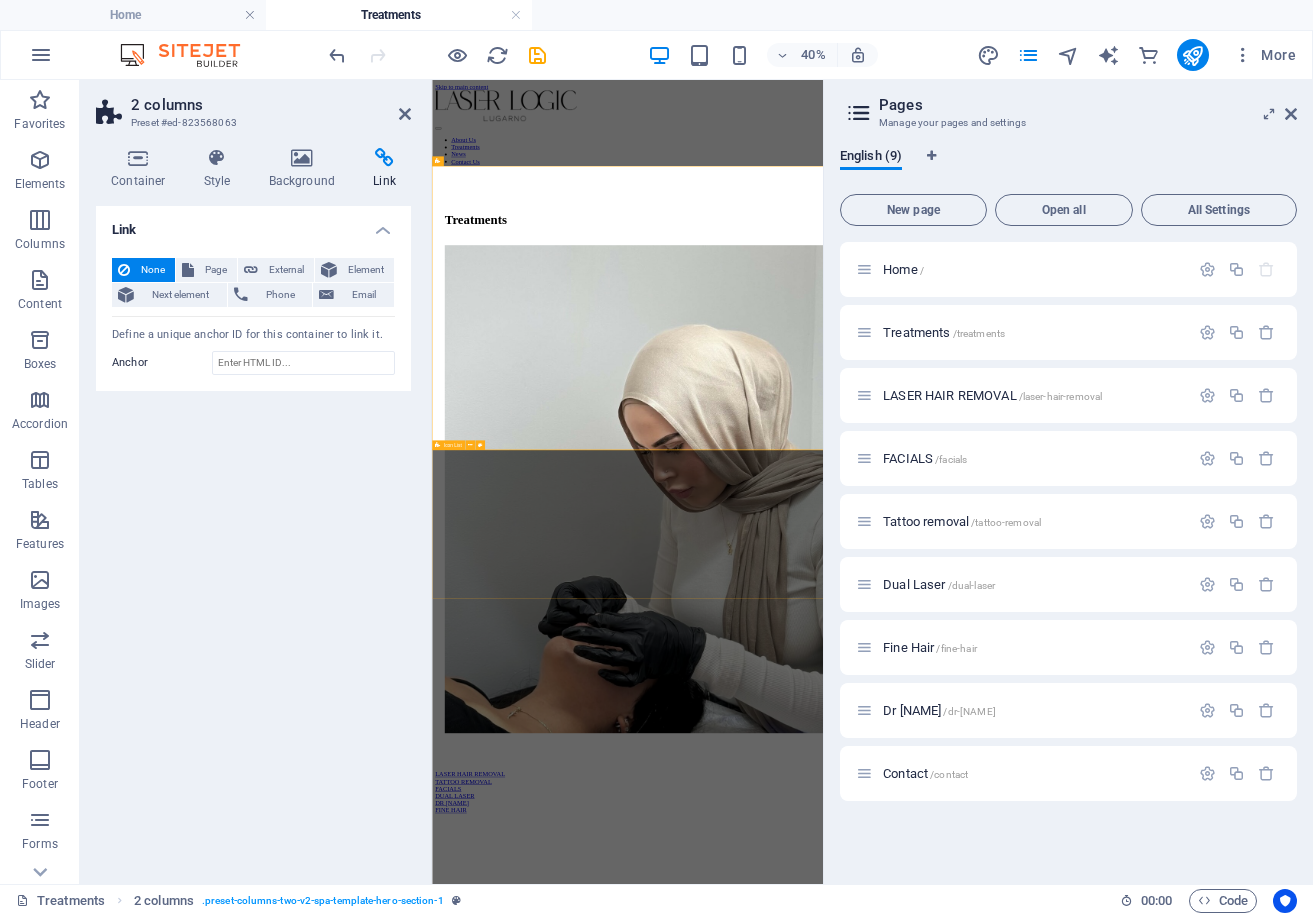 click on "LASER HAIR REMOVAL TATTOO REMOVAL FACIALS DUAL LASER  DR VELLA FINE HAIR" at bounding box center (921, 1861) 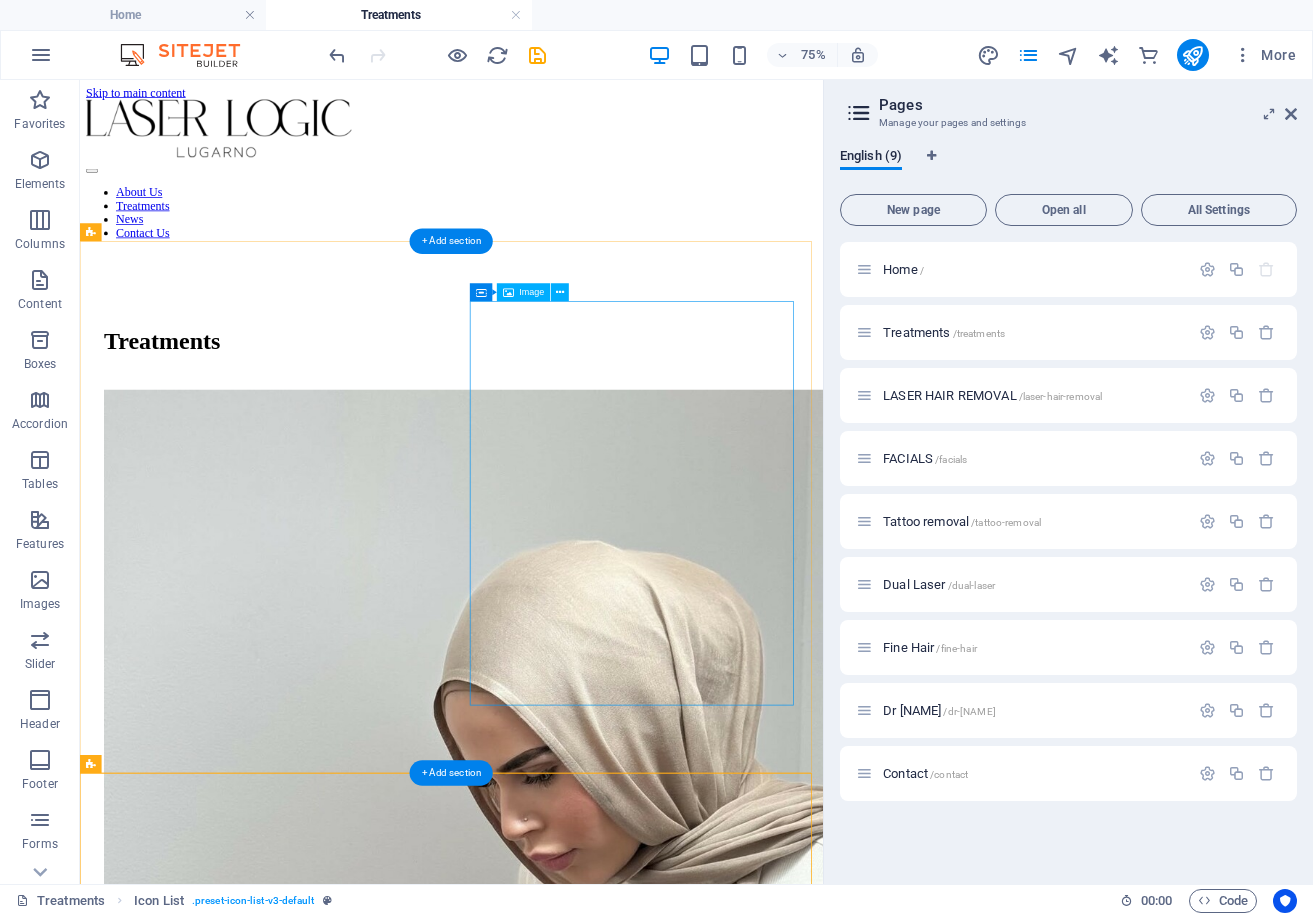 click at bounding box center [575, 1113] 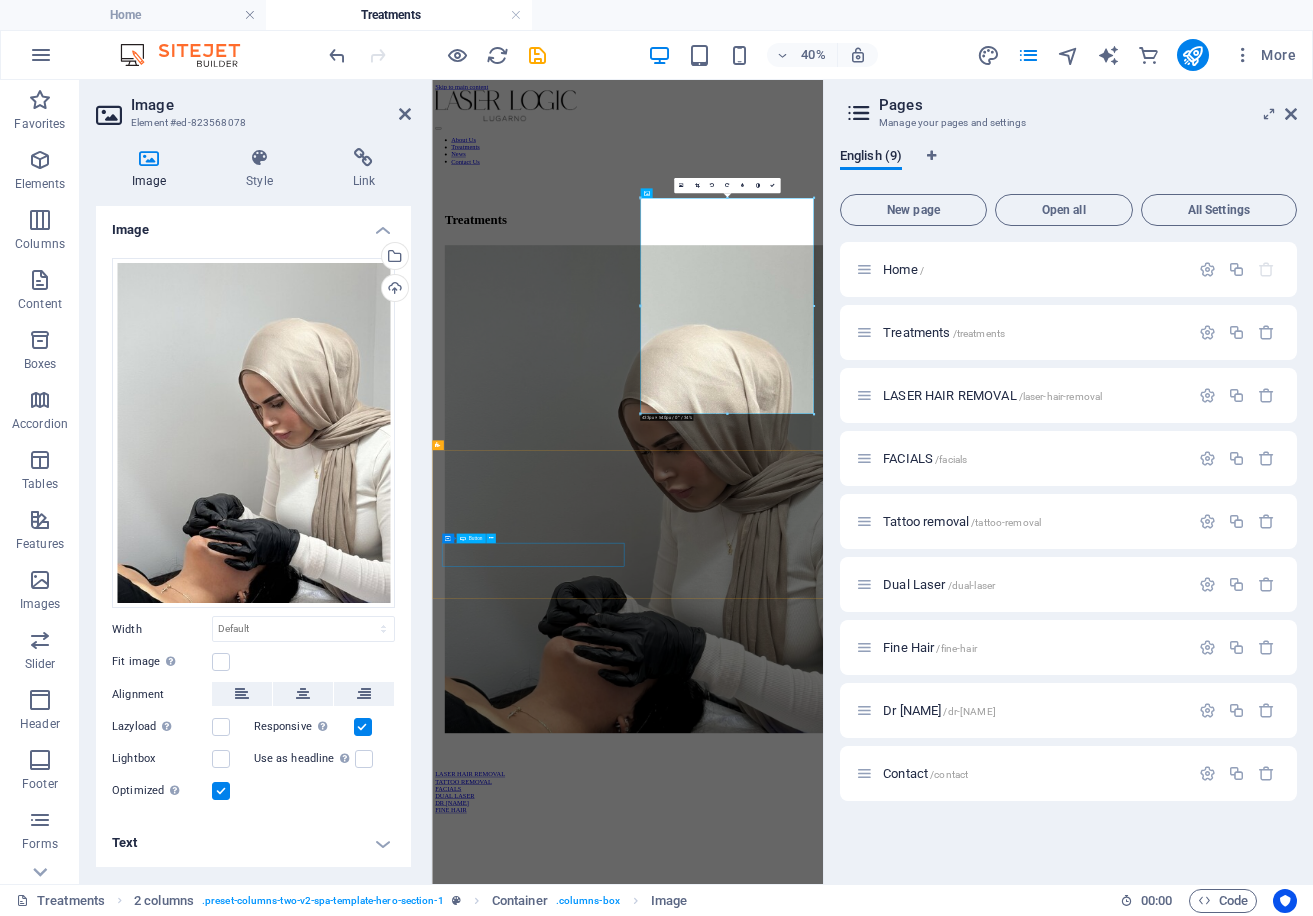 click on "DR [NAME]" at bounding box center (921, 1888) 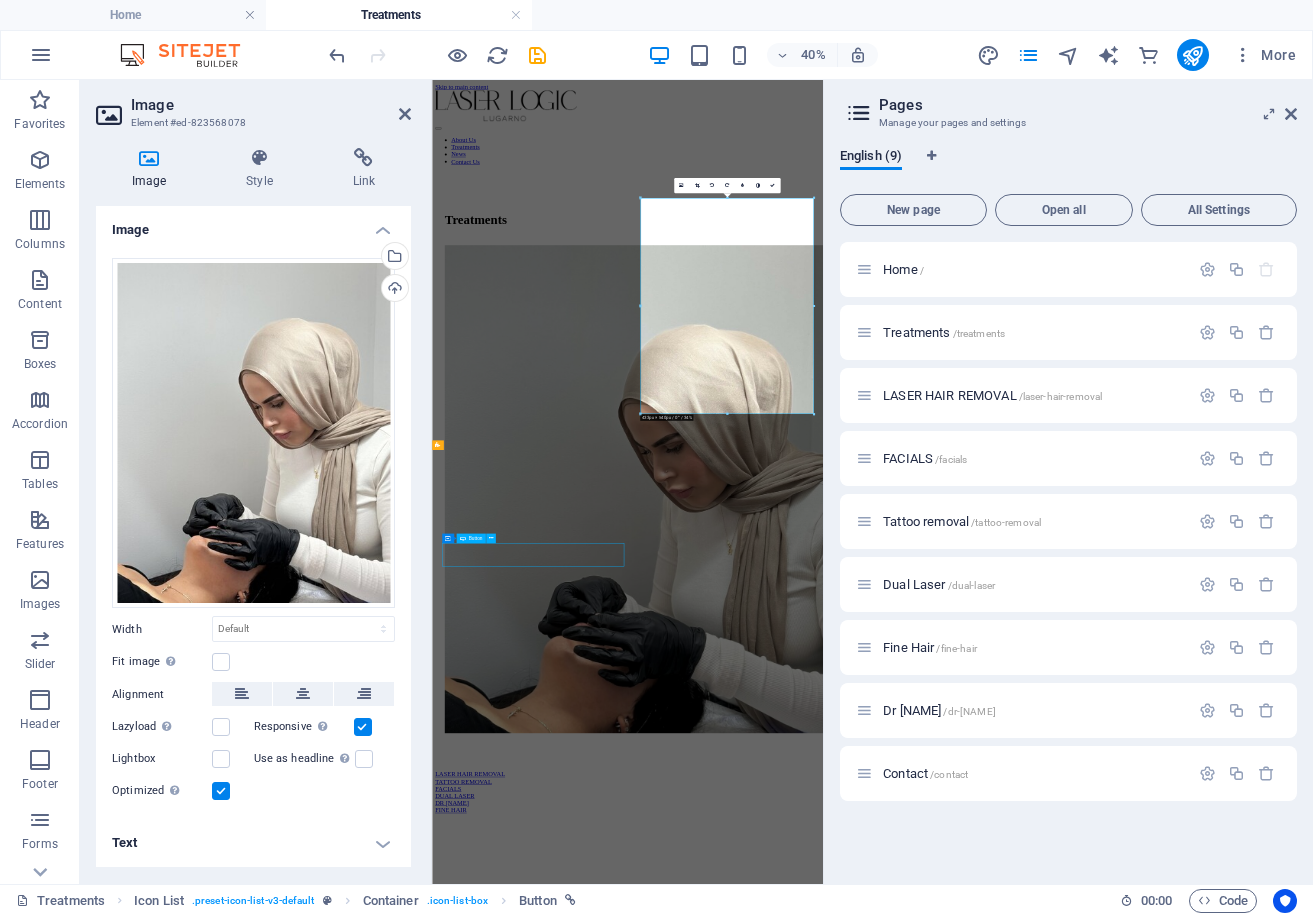 click on "DR [NAME]" at bounding box center [921, 1888] 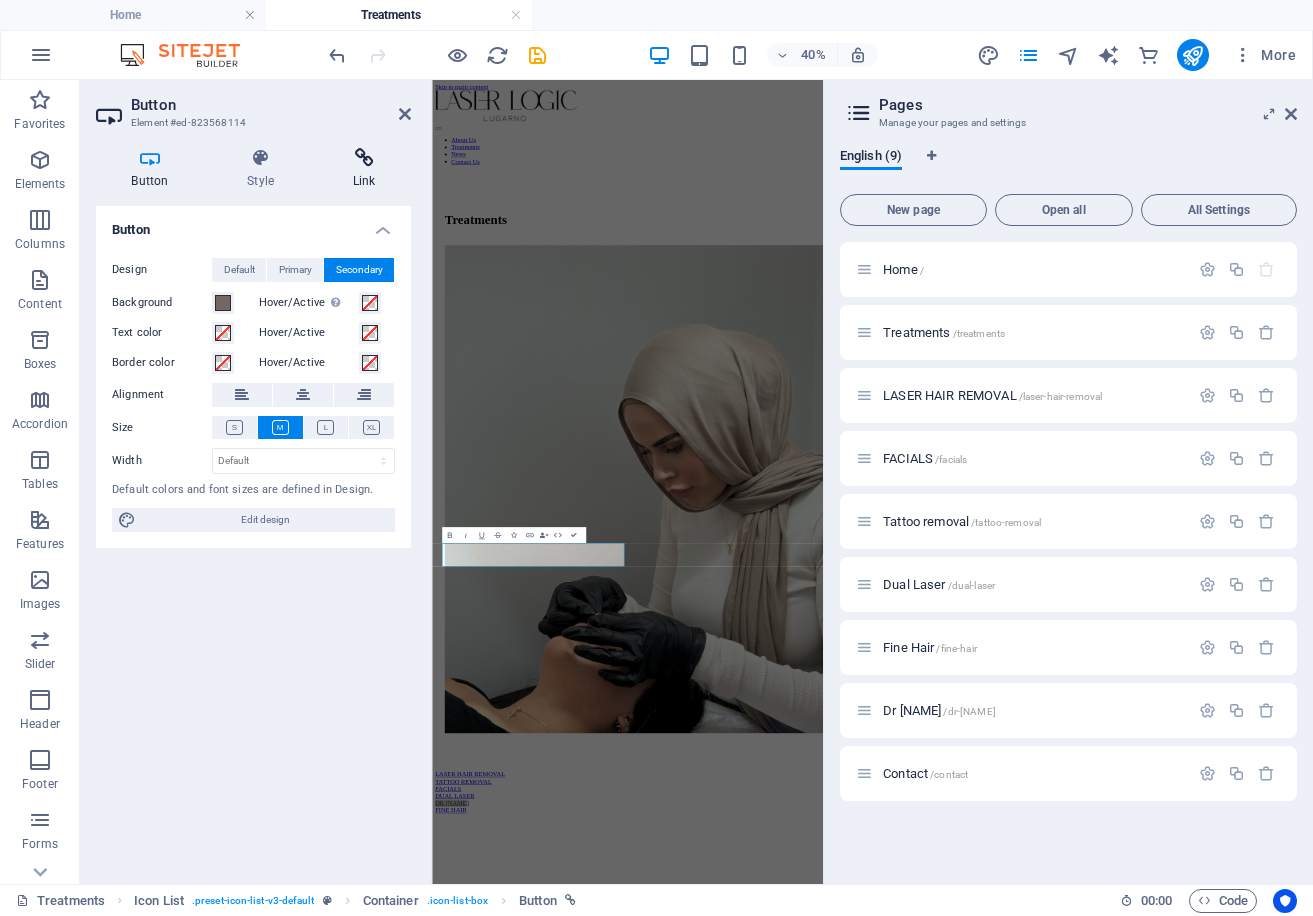 click on "Link" at bounding box center (364, 169) 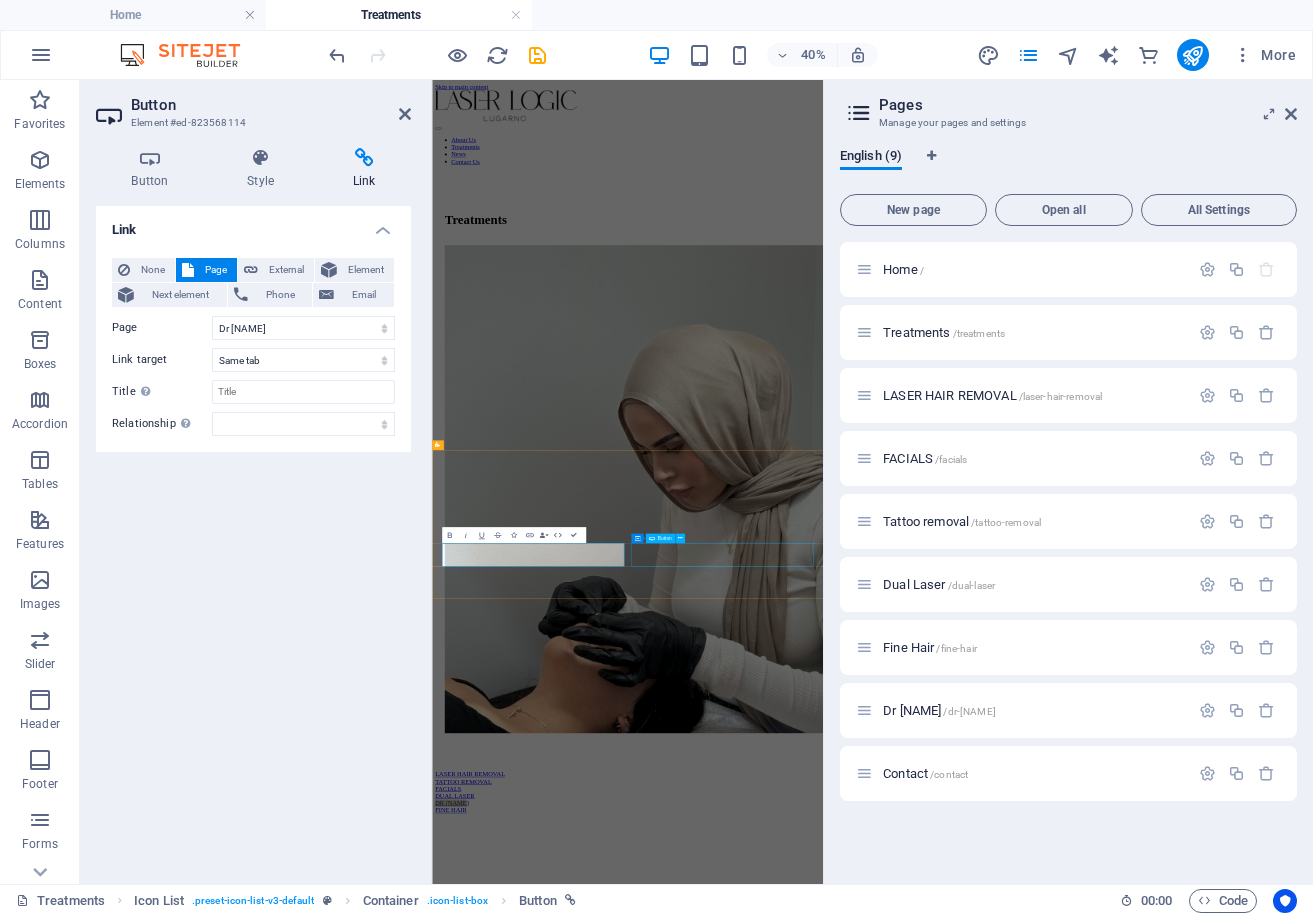 click on "FINE HAIR" at bounding box center (921, 1906) 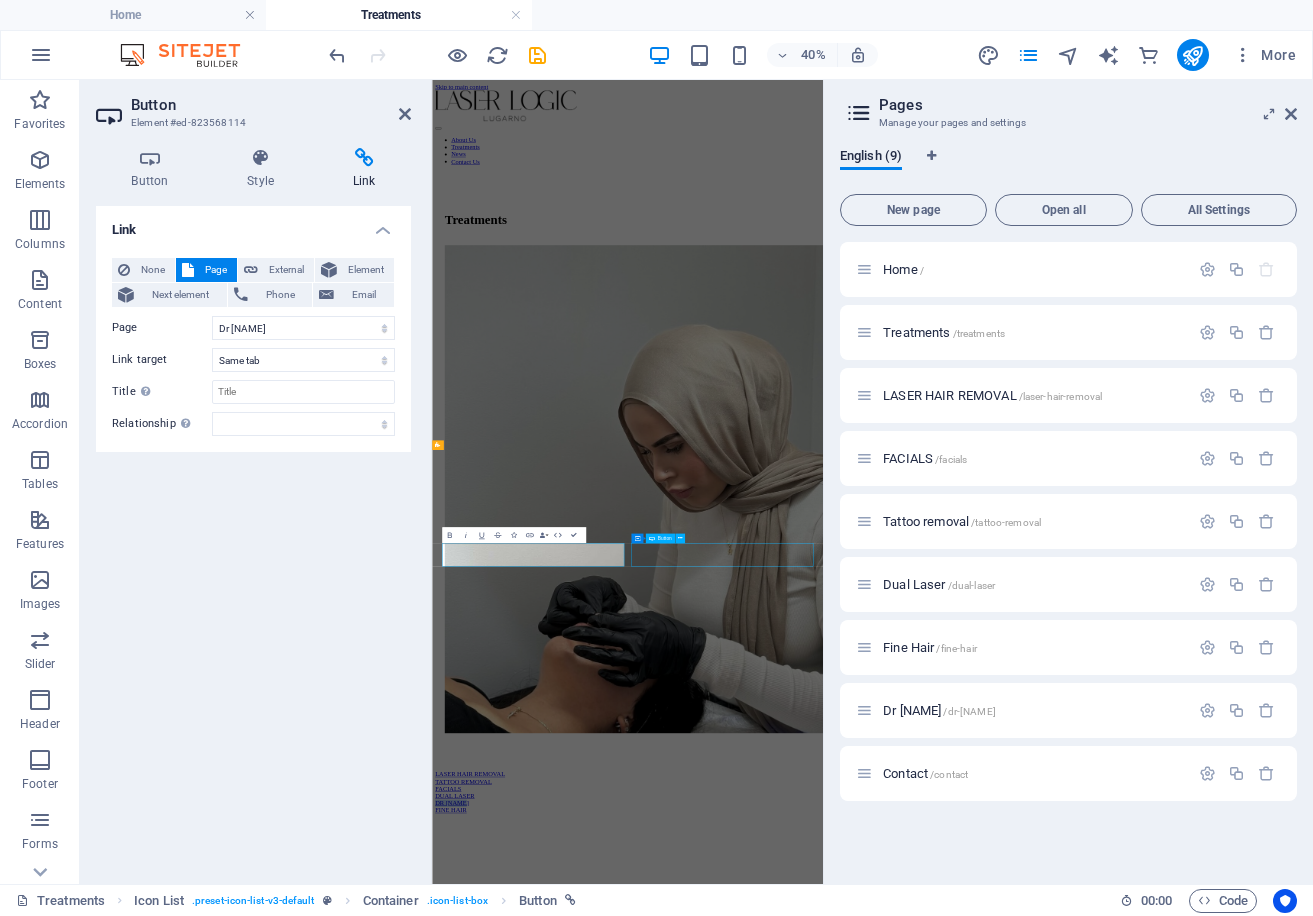 click on "FINE HAIR" at bounding box center (921, 1906) 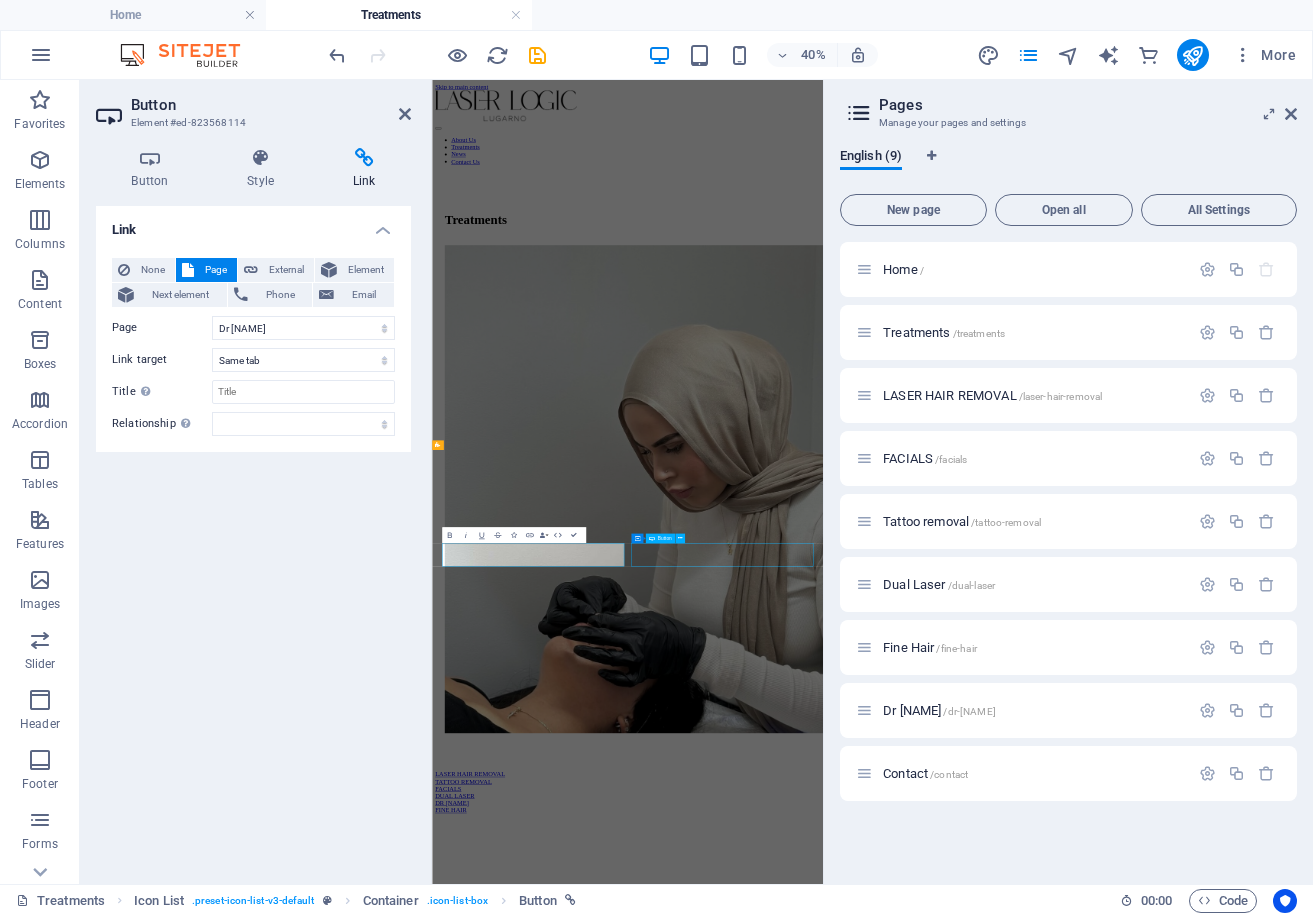 select on "6" 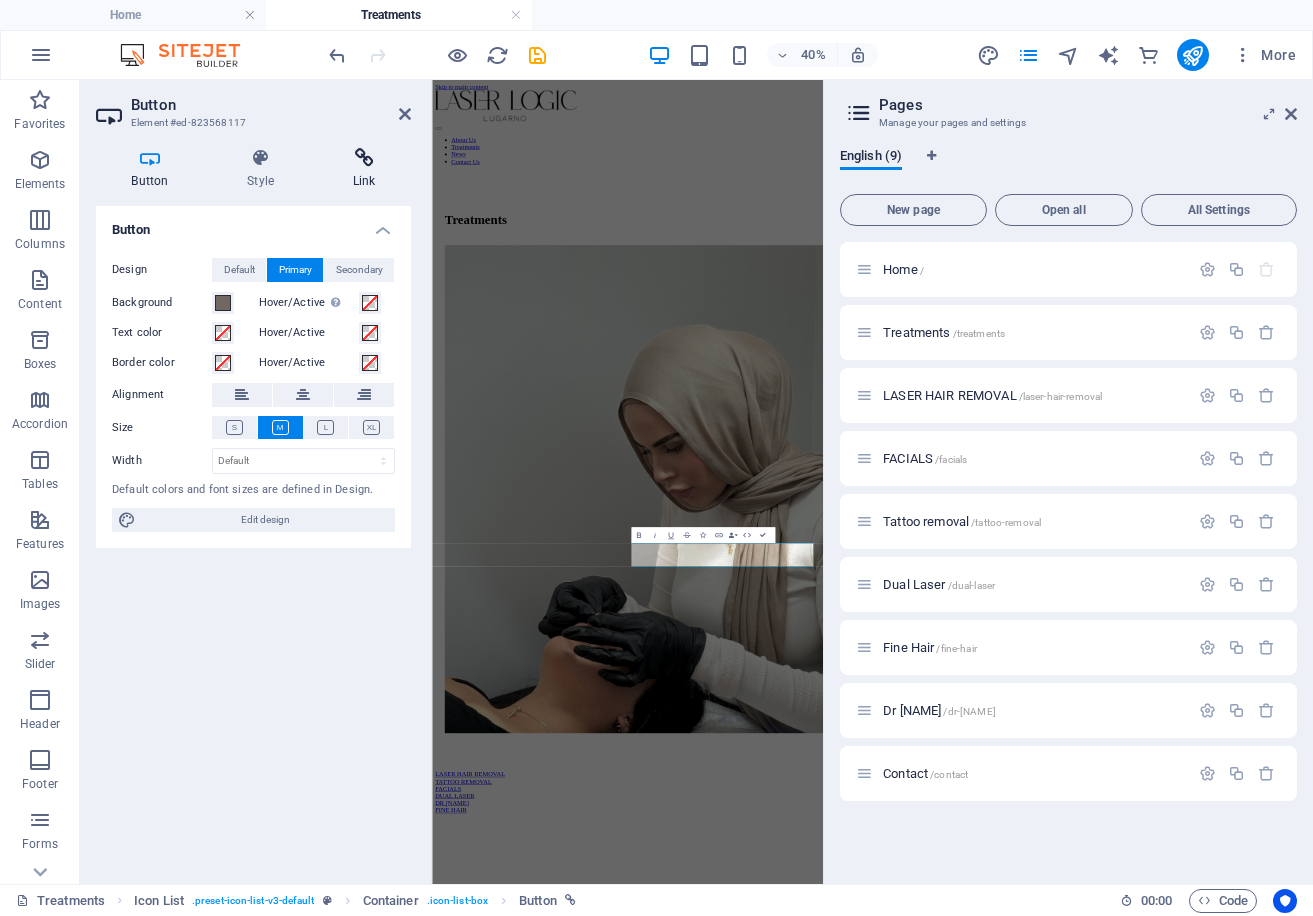 click on "Link" at bounding box center [364, 169] 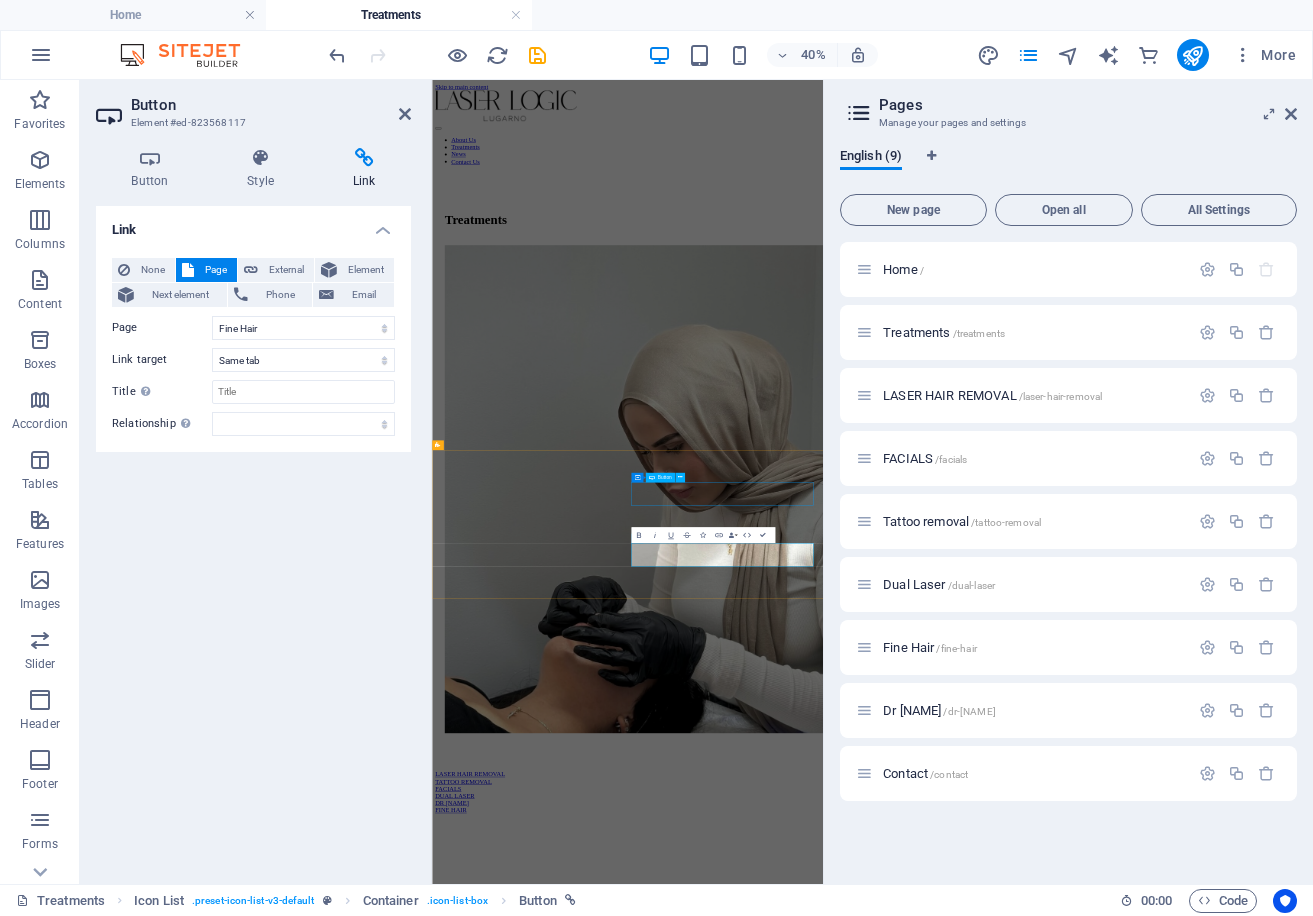 click on "TATTOO REMOVAL" at bounding box center [921, 1834] 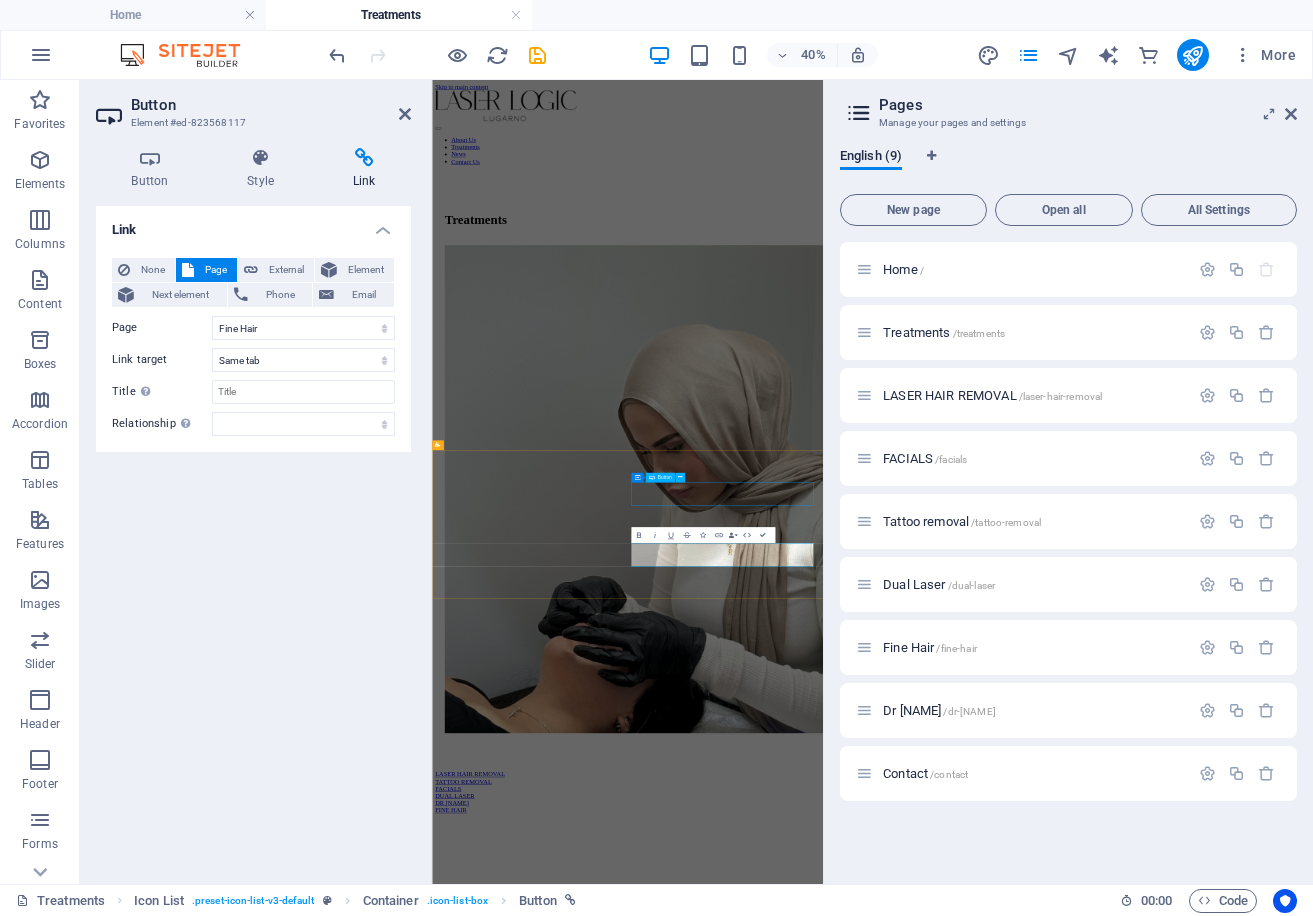 click on "TATTOO REMOVAL" at bounding box center [921, 1834] 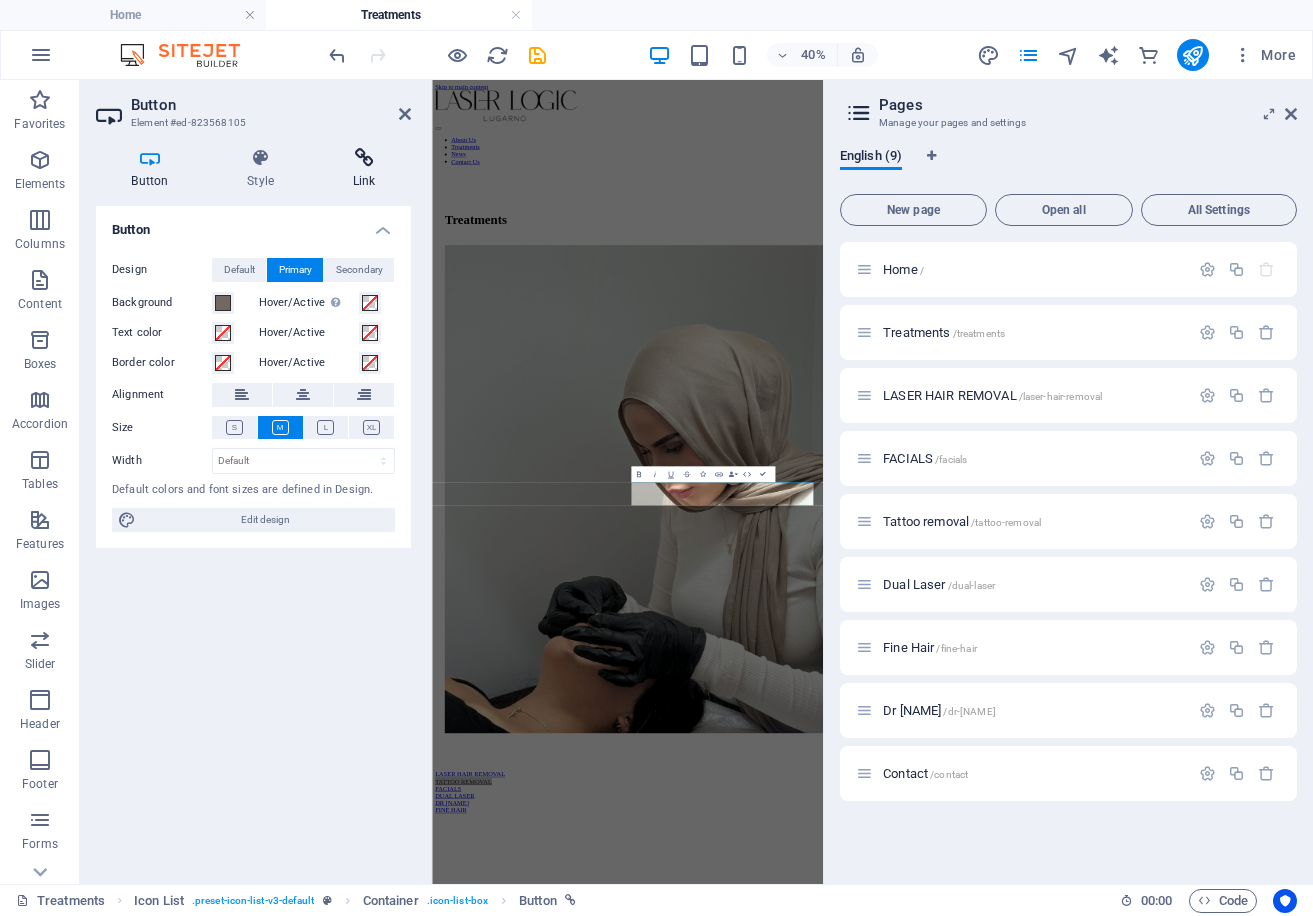 click at bounding box center (364, 158) 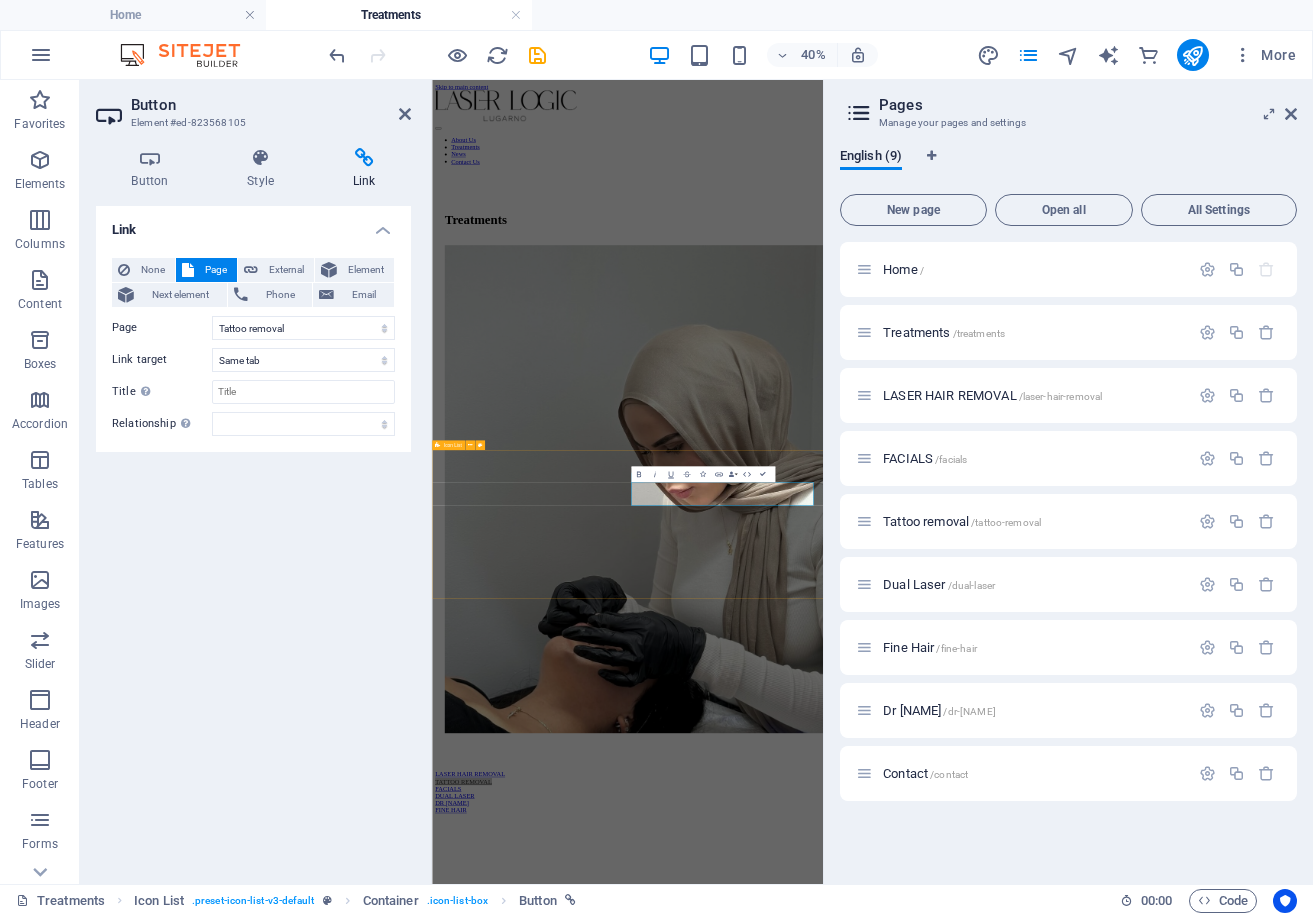 click on "LASER HAIR REMOVAL TATTOO REMOVAL FACIALS DUAL LASER  DR VELLA FINE HAIR" at bounding box center [921, 1861] 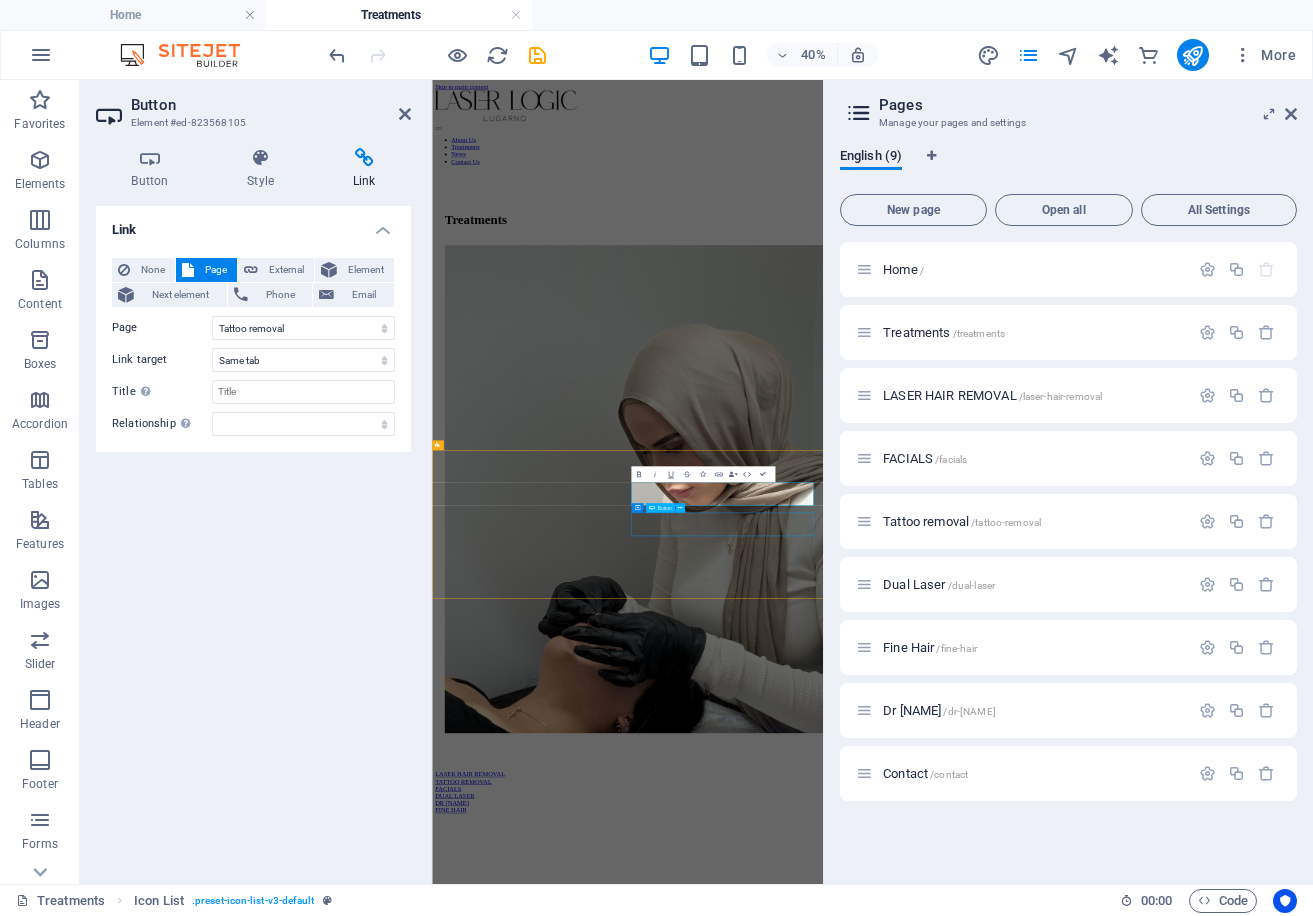 click at bounding box center (921, 1105) 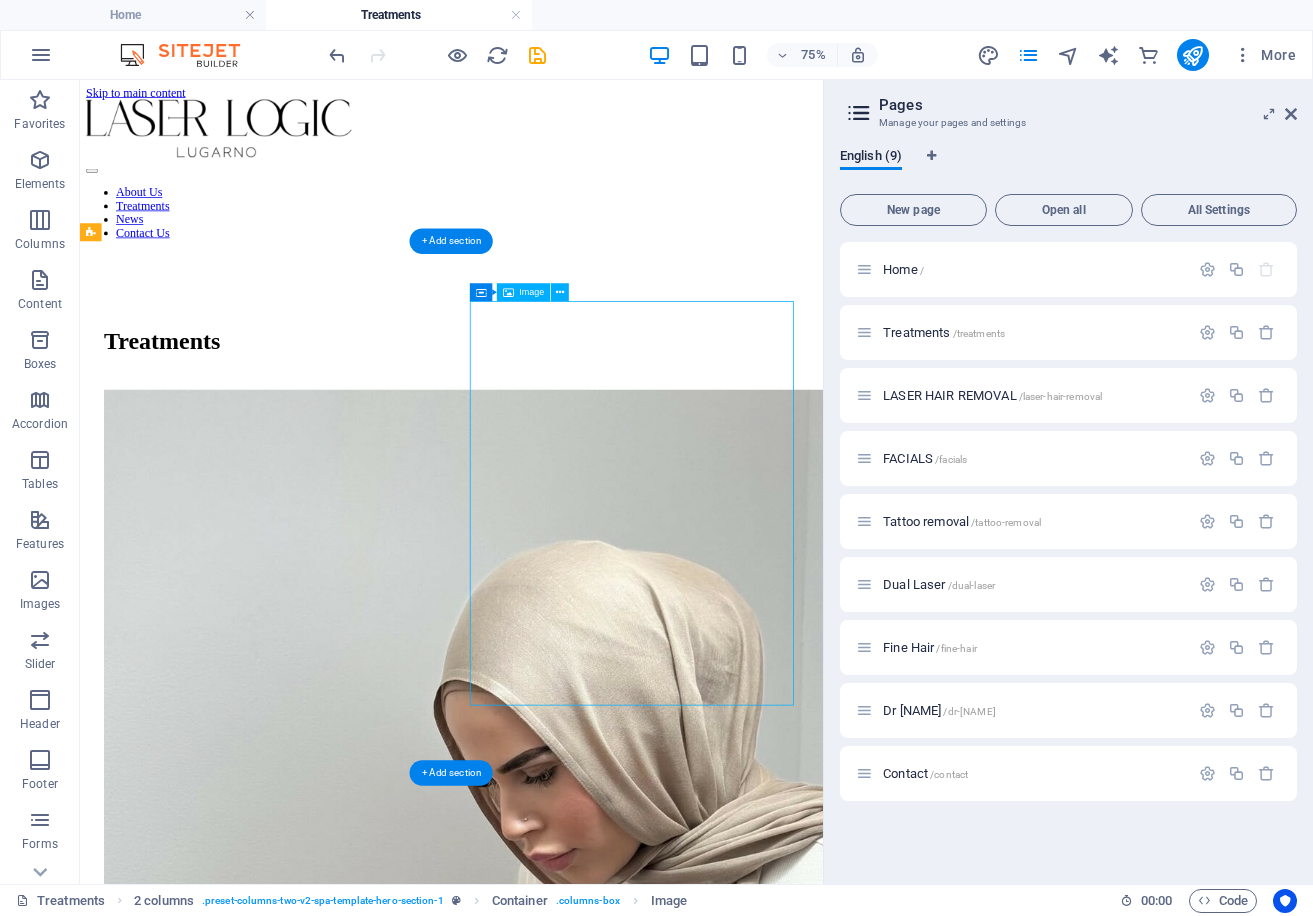 click at bounding box center [575, 1113] 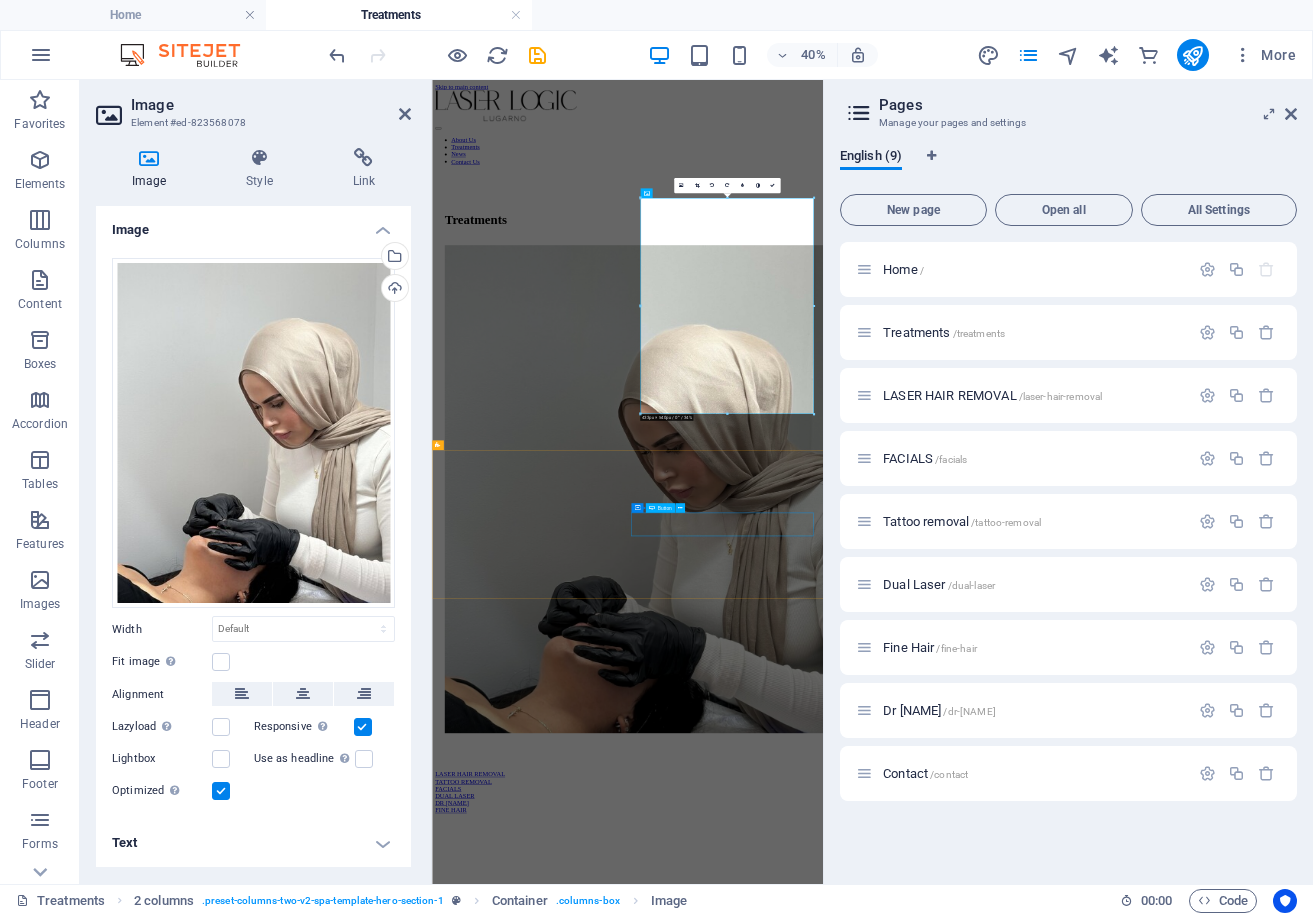 click on "DUAL LASER" at bounding box center [921, 1870] 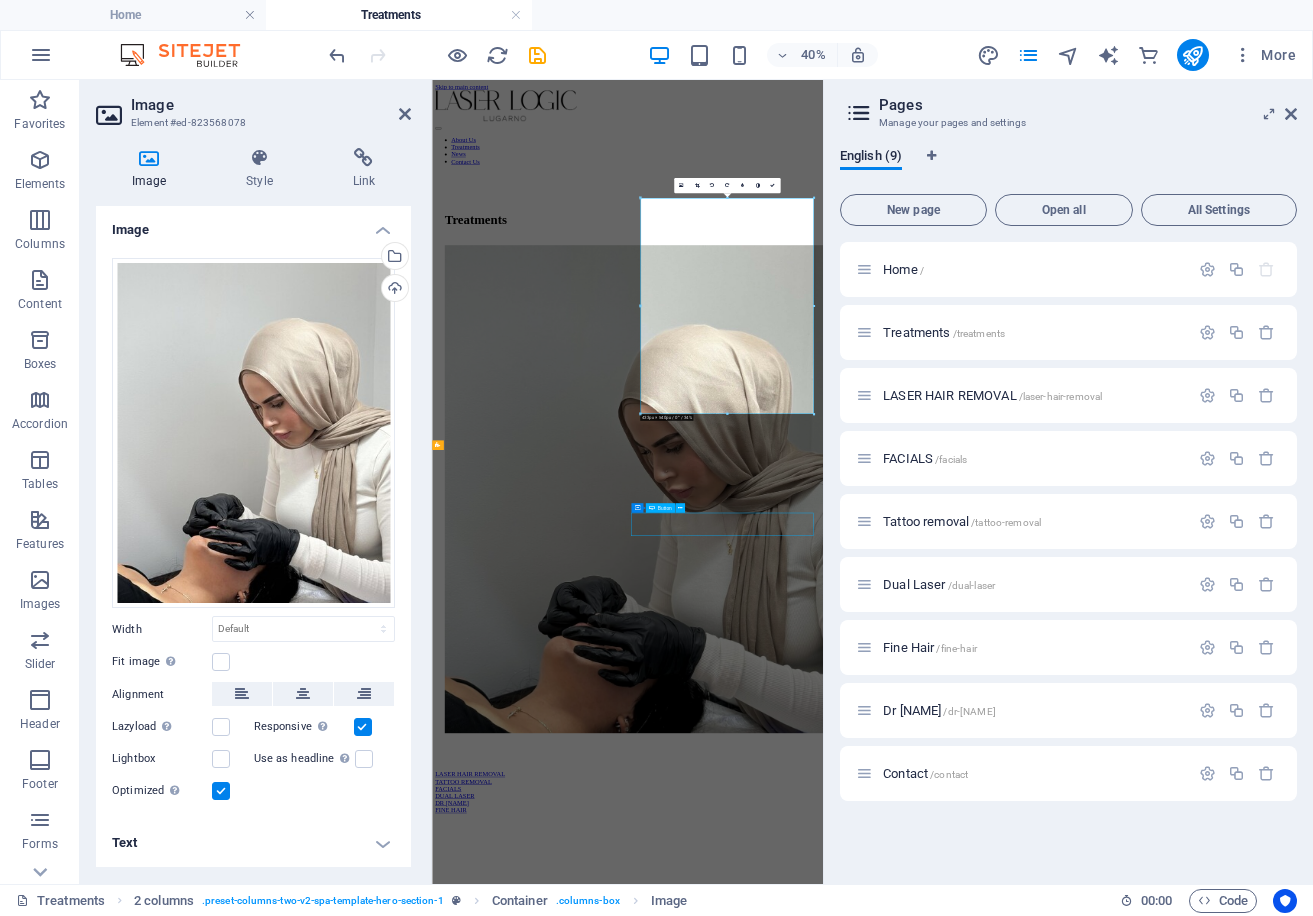 click on "DUAL LASER" at bounding box center [921, 1870] 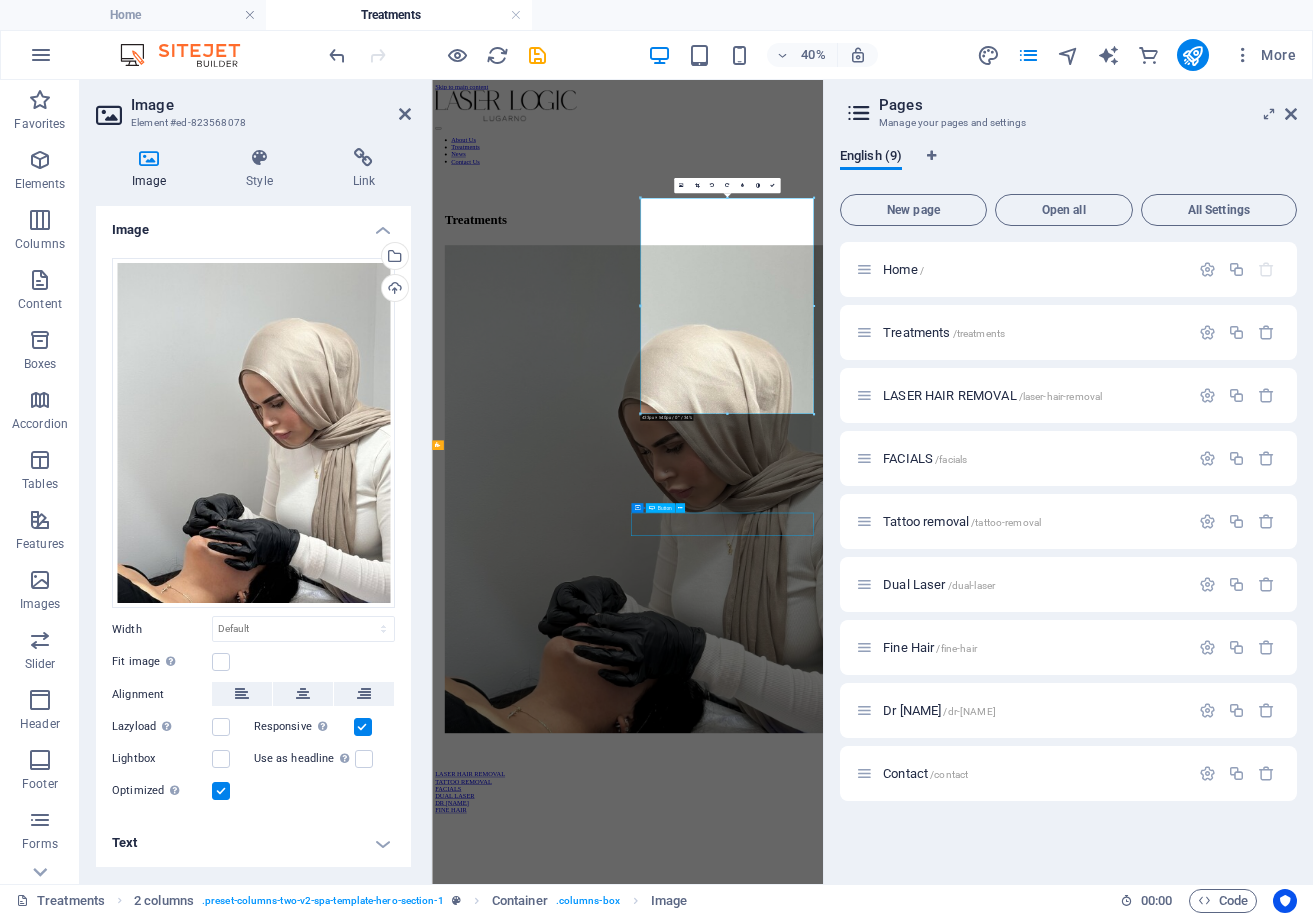 select on "5" 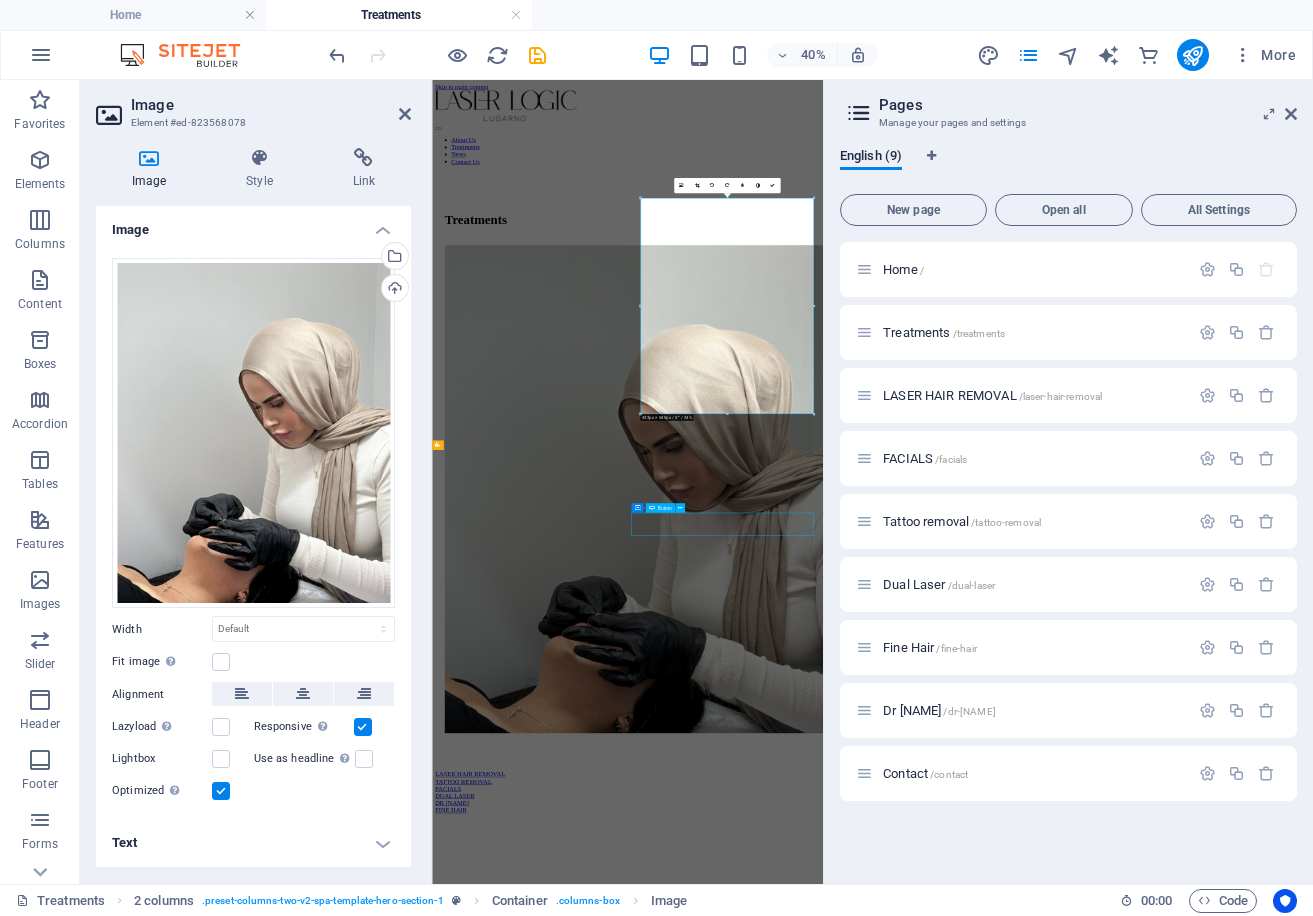 select 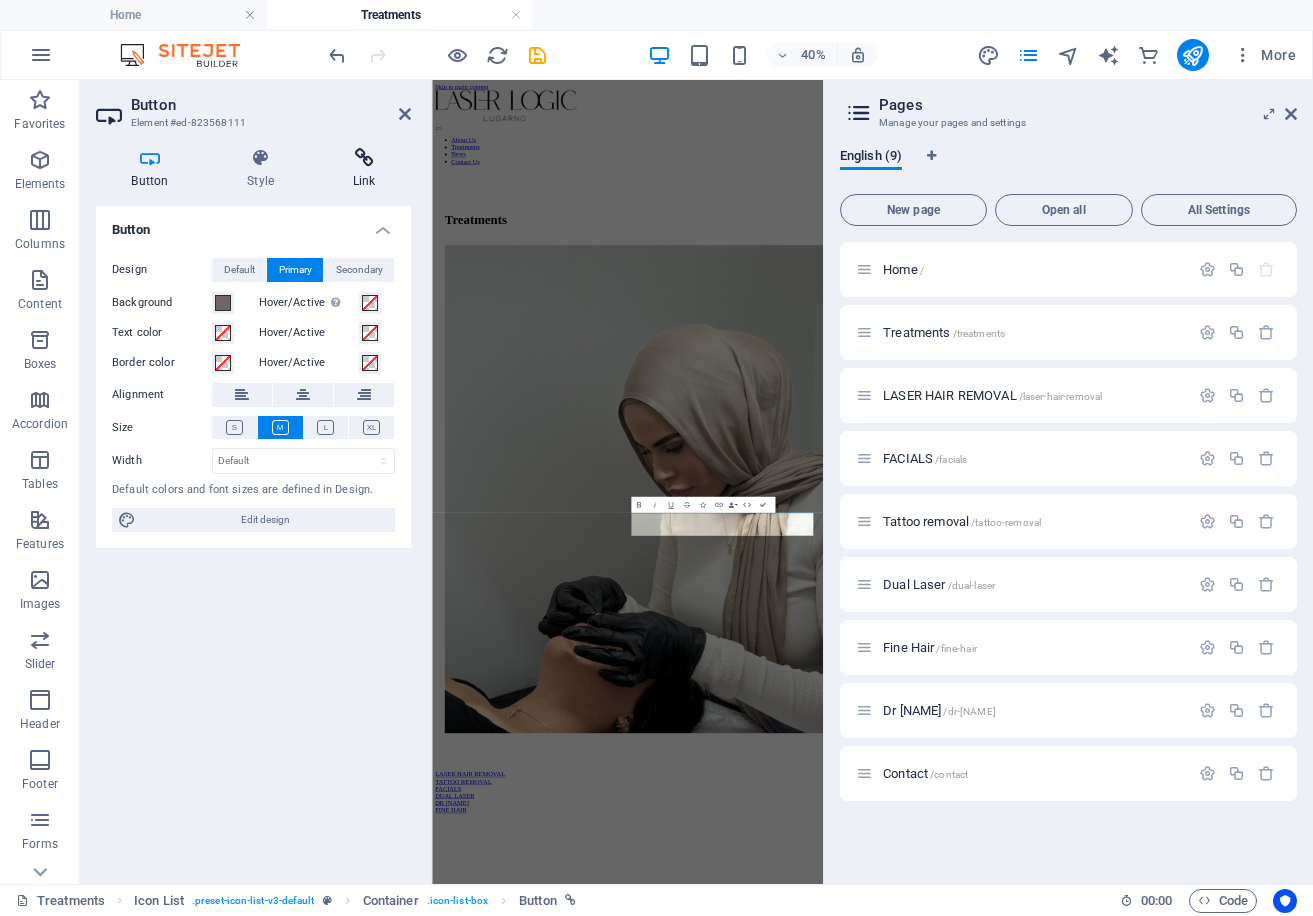 click on "Link" at bounding box center (364, 169) 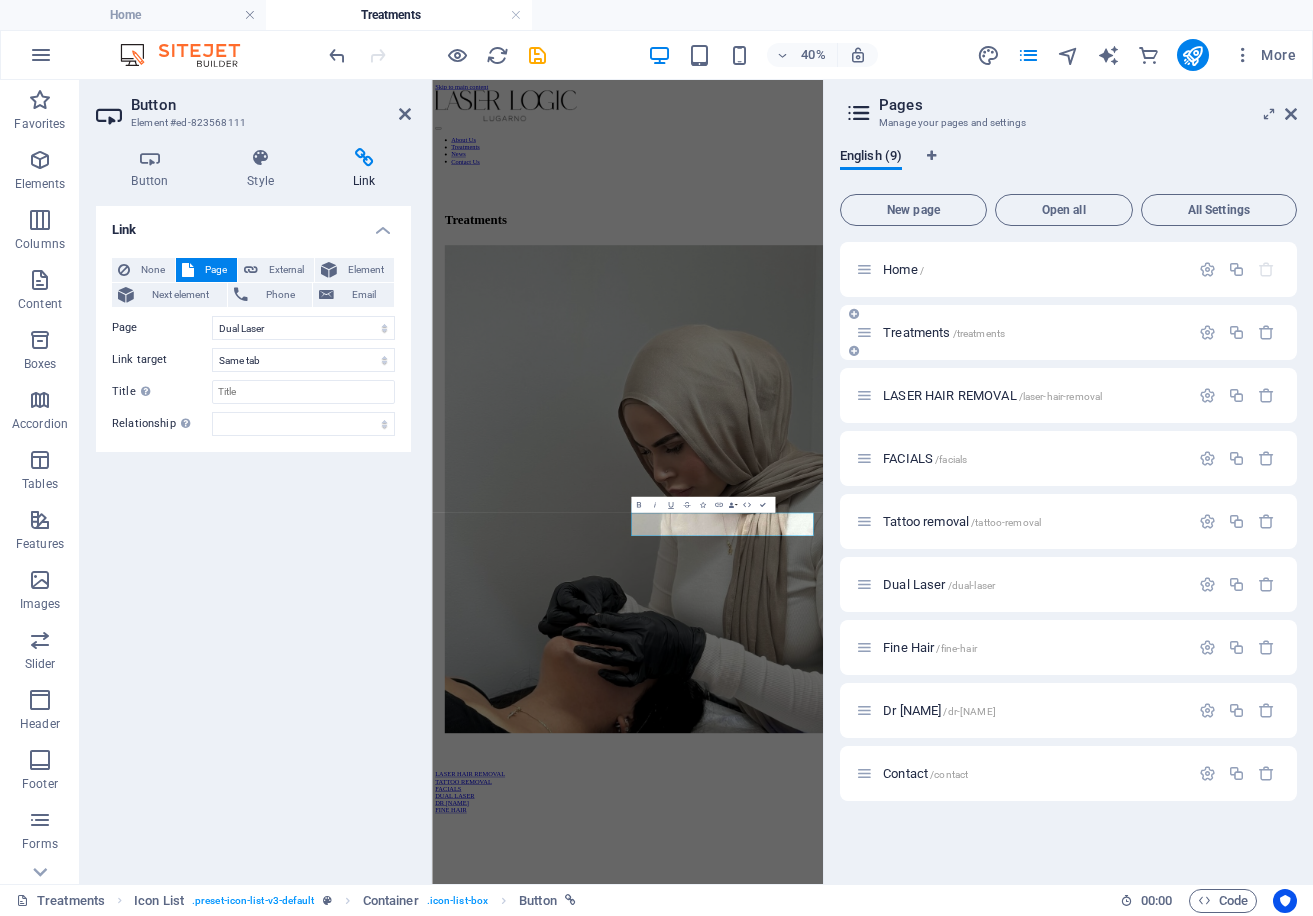 click on "Treatments /treatments" at bounding box center [944, 332] 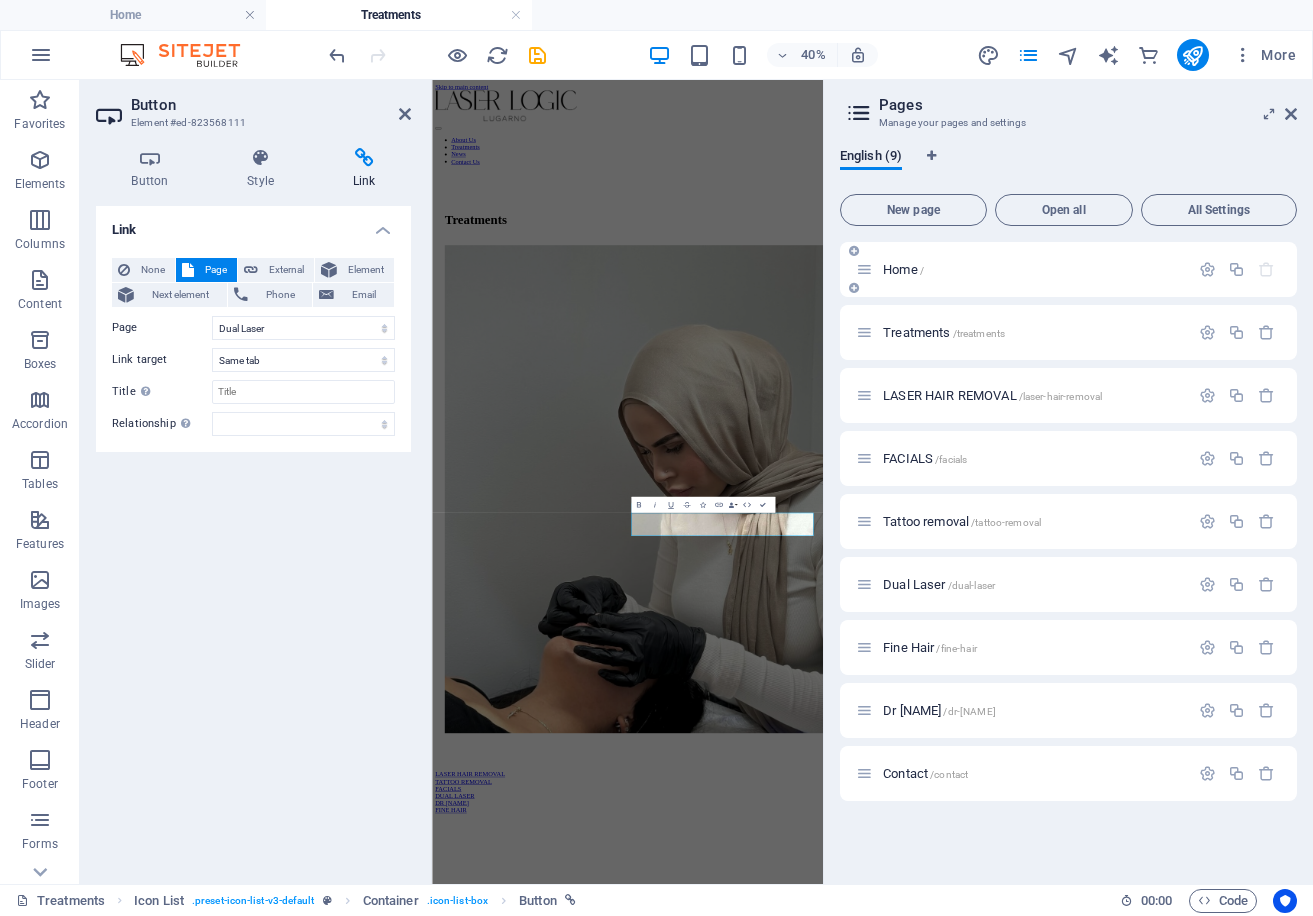 click on "Home /" at bounding box center [903, 269] 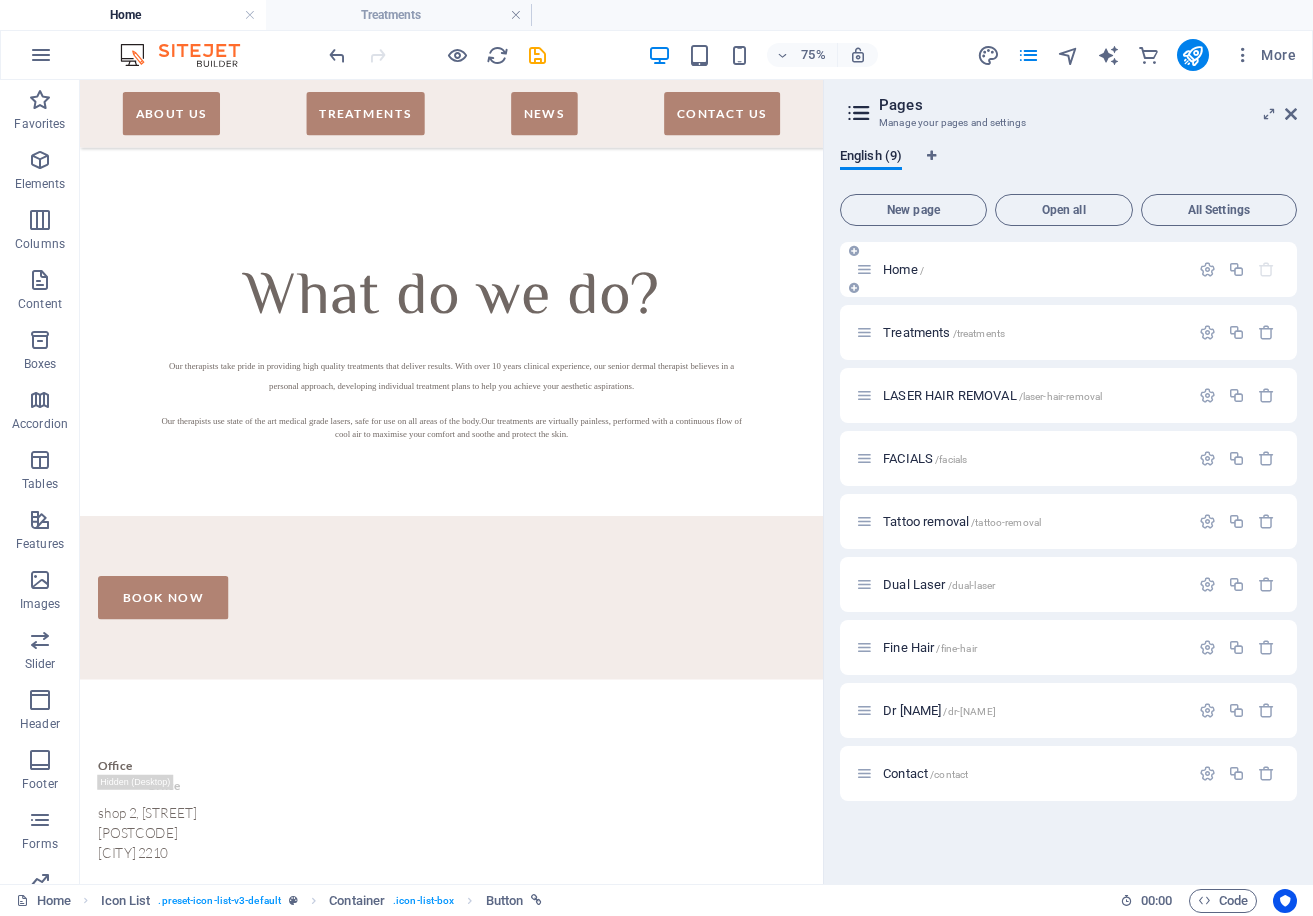 scroll, scrollTop: 293, scrollLeft: 0, axis: vertical 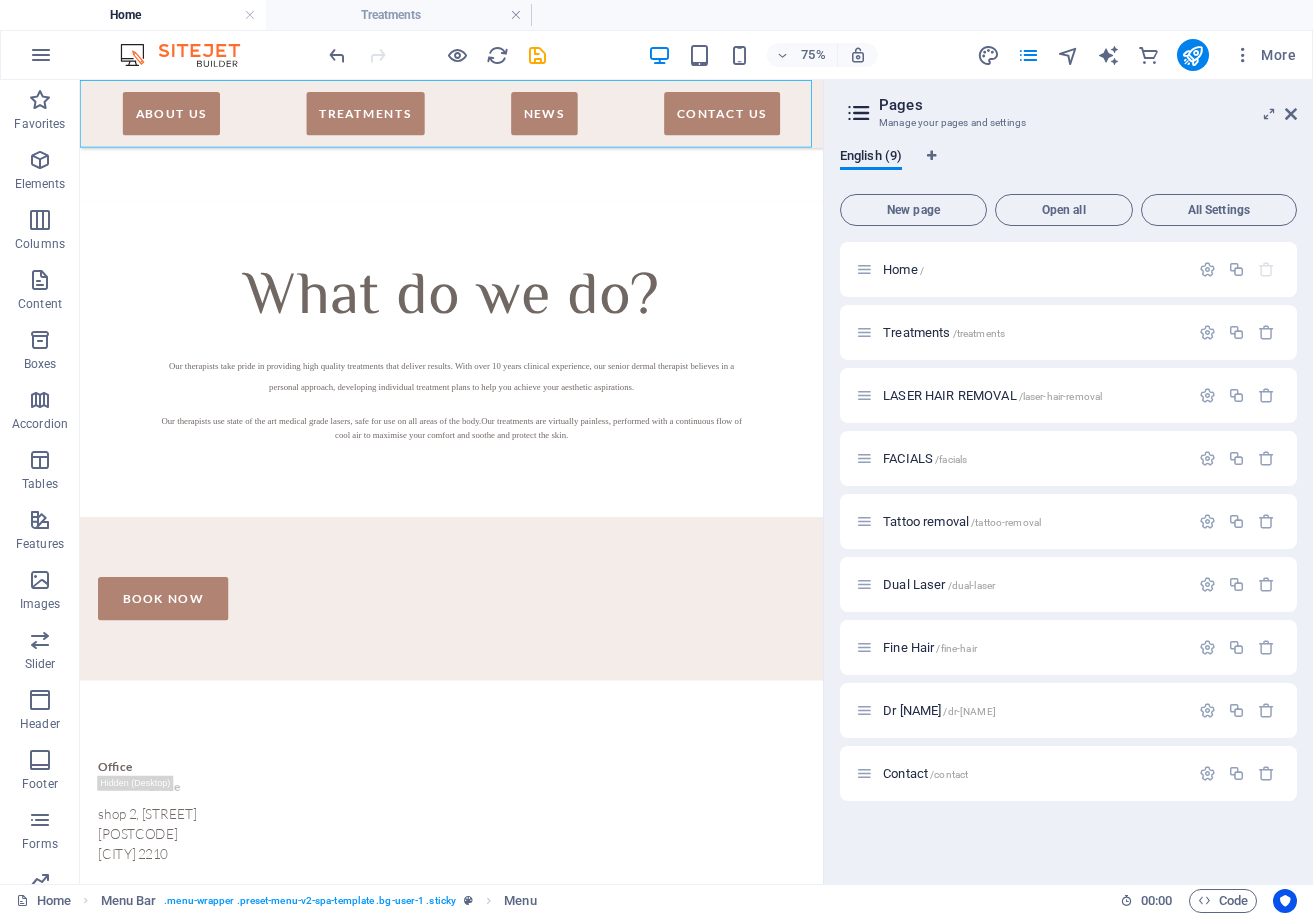 click on "English (9) New page Open all All Settings Home / Treatments /treatments LASER HAIR REMOVAL /laser-hair-removal FACIALS /facials Tattoo removal  /tattoo-removal Dual Laser /dual-laser Fine Hair /fine-hair Dr [NAME] /dr-[NAME] Contact /contact" at bounding box center (1068, 508) 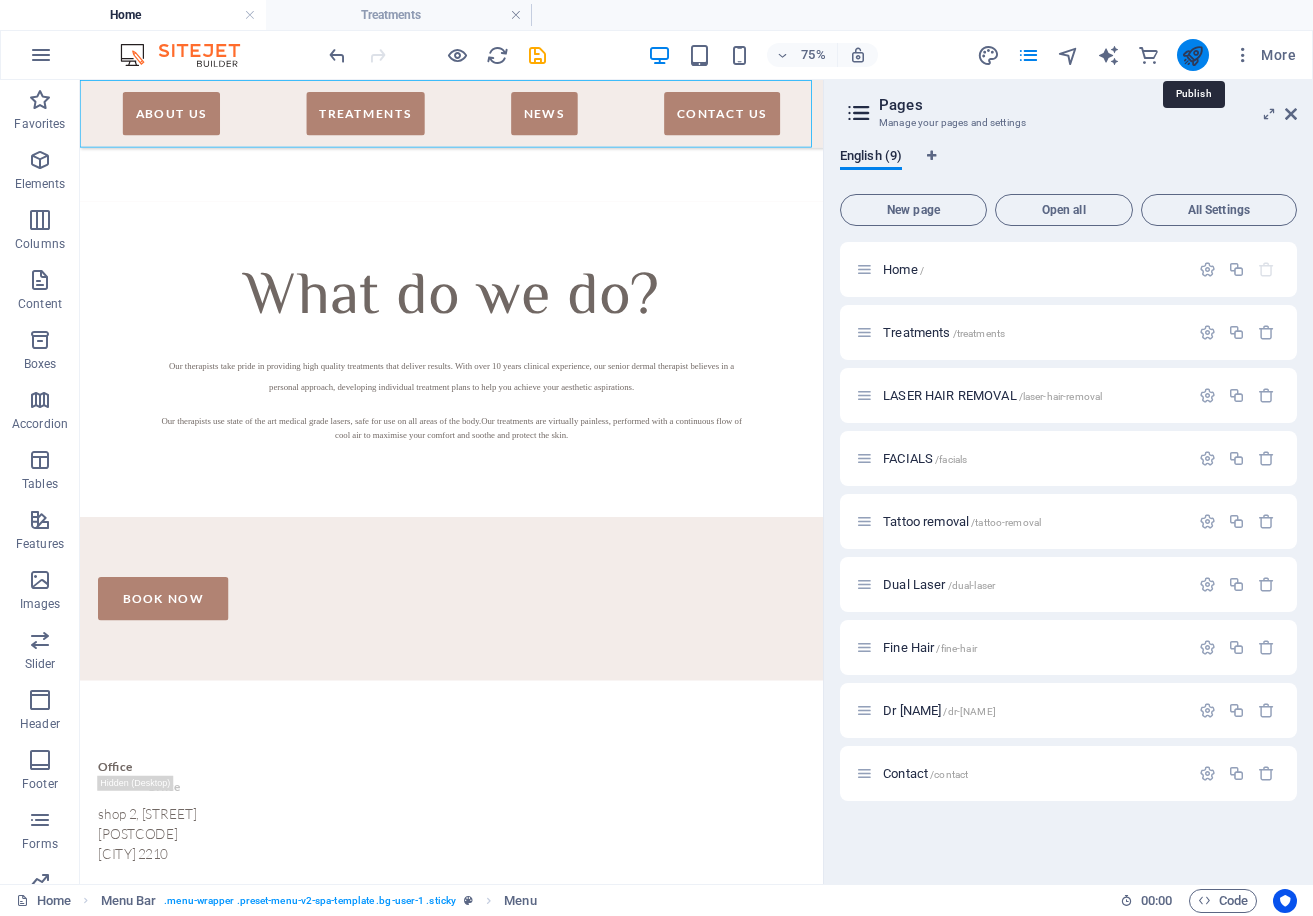 click at bounding box center (1192, 55) 